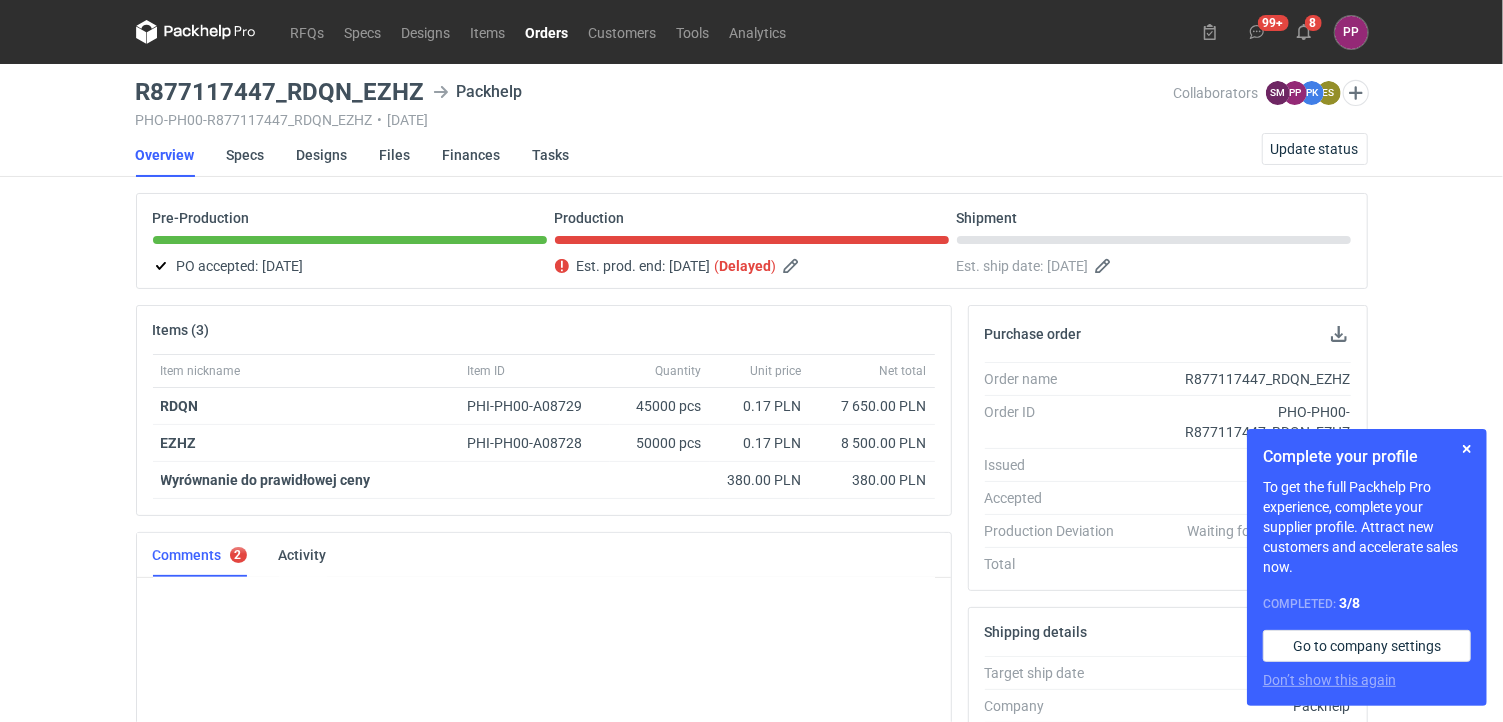 scroll, scrollTop: 144, scrollLeft: 0, axis: vertical 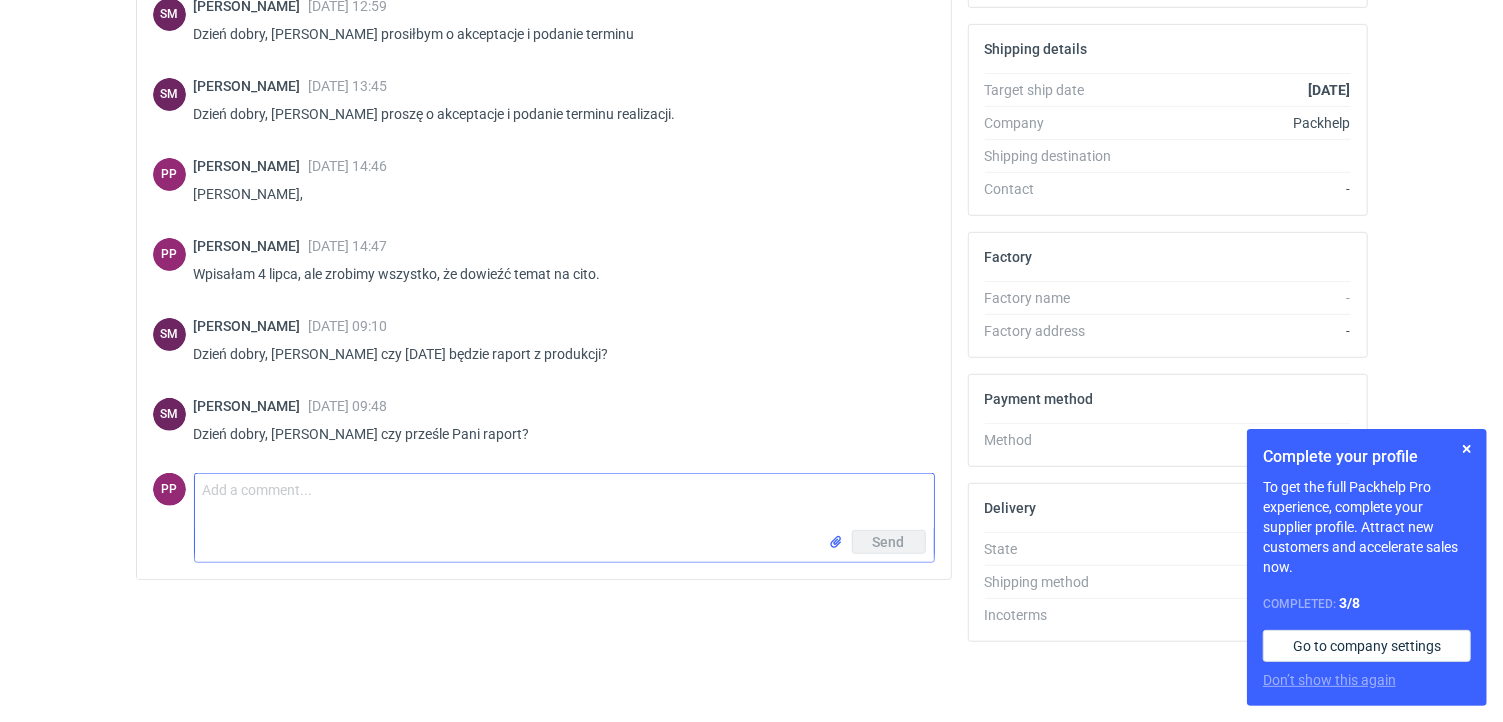 click on "Comment message" at bounding box center [564, 502] 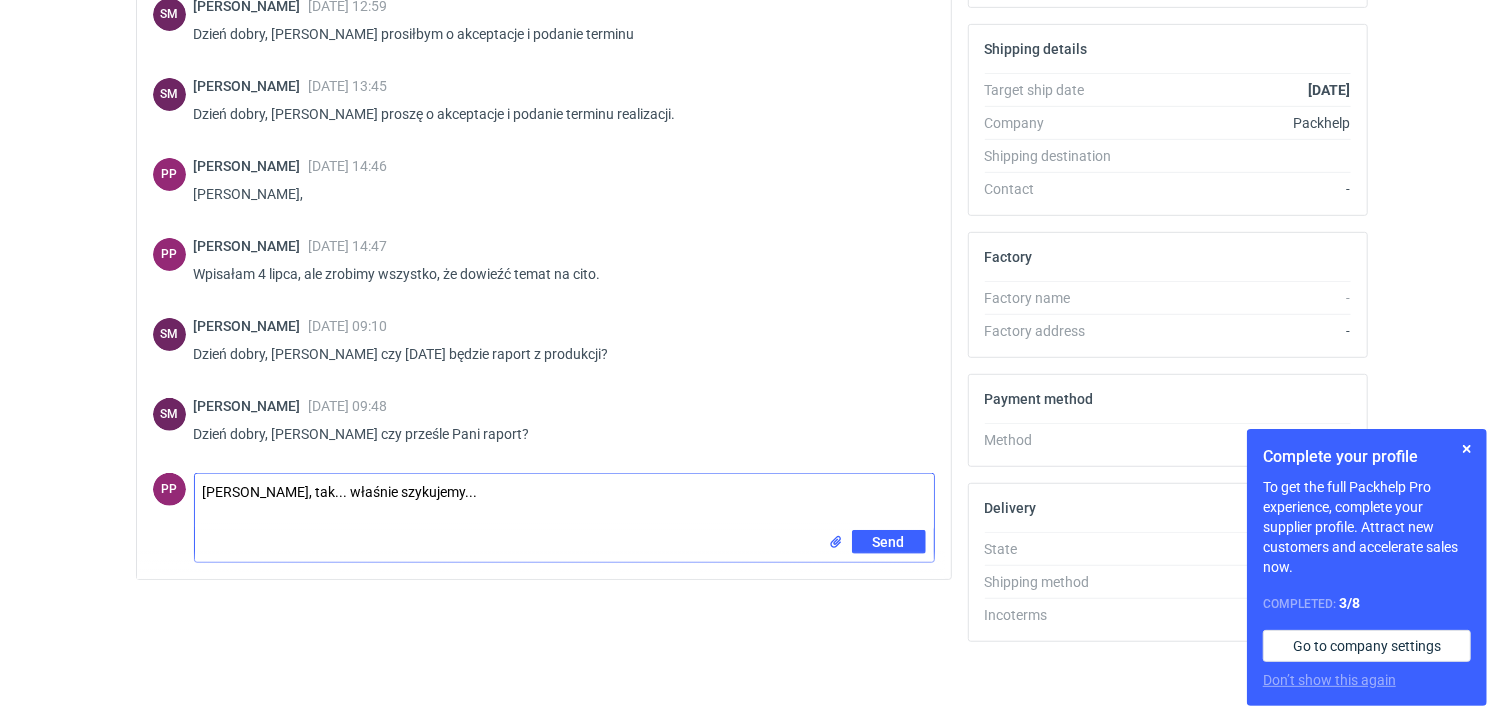 type on "Panie Sebastianie, tak... właśnie szykujemy..." 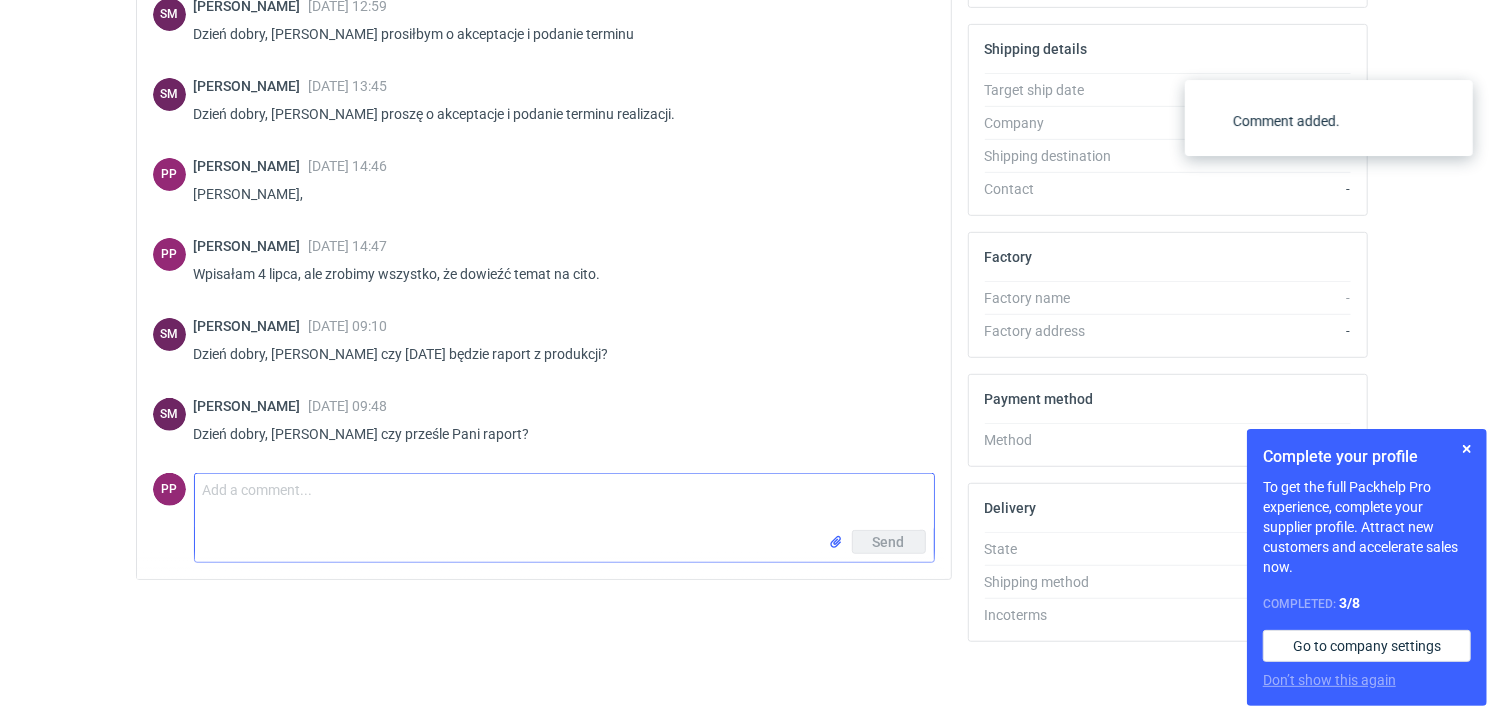 scroll, scrollTop: 562, scrollLeft: 0, axis: vertical 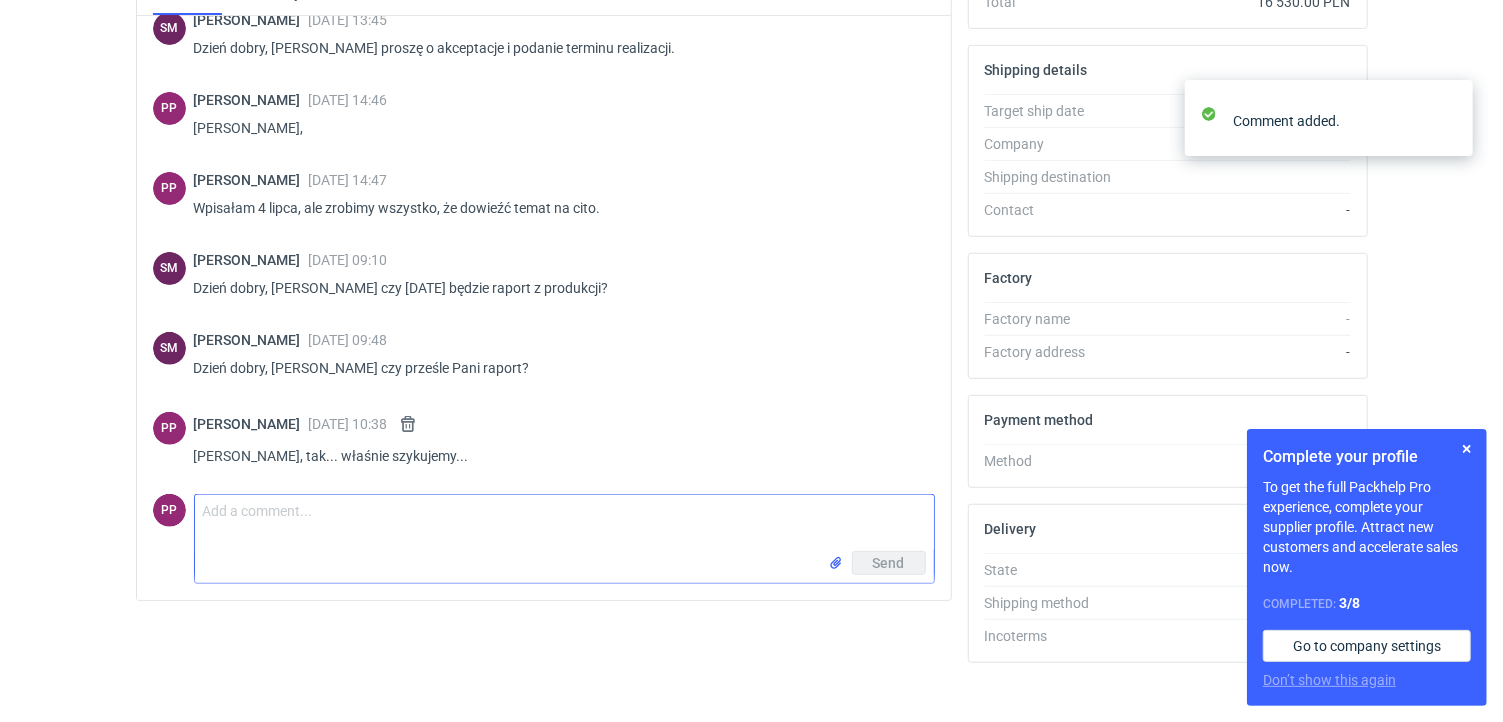 paste on "w tych zleceniach ilość na palecie robimy do pełnych kartonów? Wtedy wychodzi 24.300 szt., a wcześniej wspominałaś, że pakowanie 24.000 szt. na palecie, ale będziemy musieli dobrać inny karton na końcówkę ilości. Pakowanie w kartony po 450 szt." 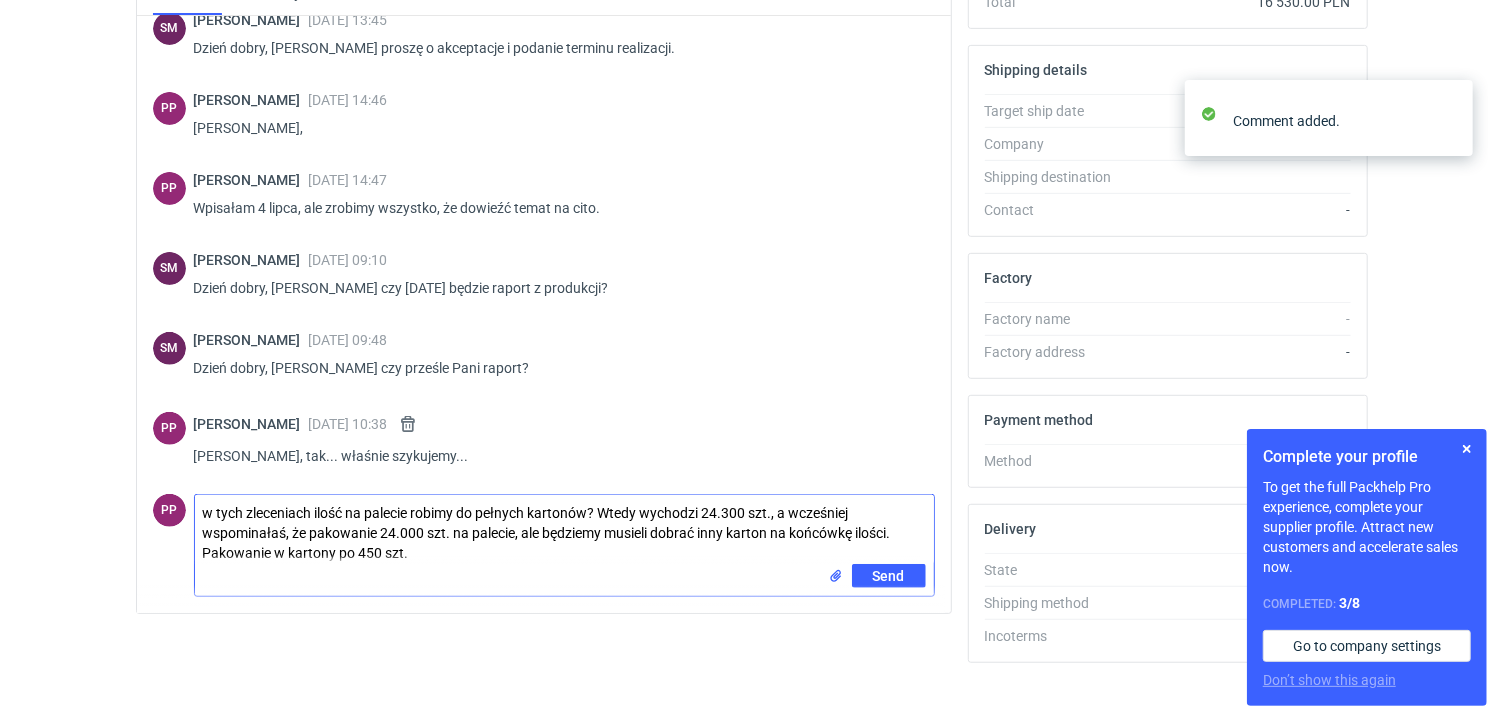 click on "w tych zleceniach ilość na palecie robimy do pełnych kartonów? Wtedy wychodzi 24.300 szt., a wcześniej wspominałaś, że pakowanie 24.000 szt. na palecie, ale będziemy musieli dobrać inny karton na końcówkę ilości. Pakowanie w kartony po 450 szt." at bounding box center (564, 529) 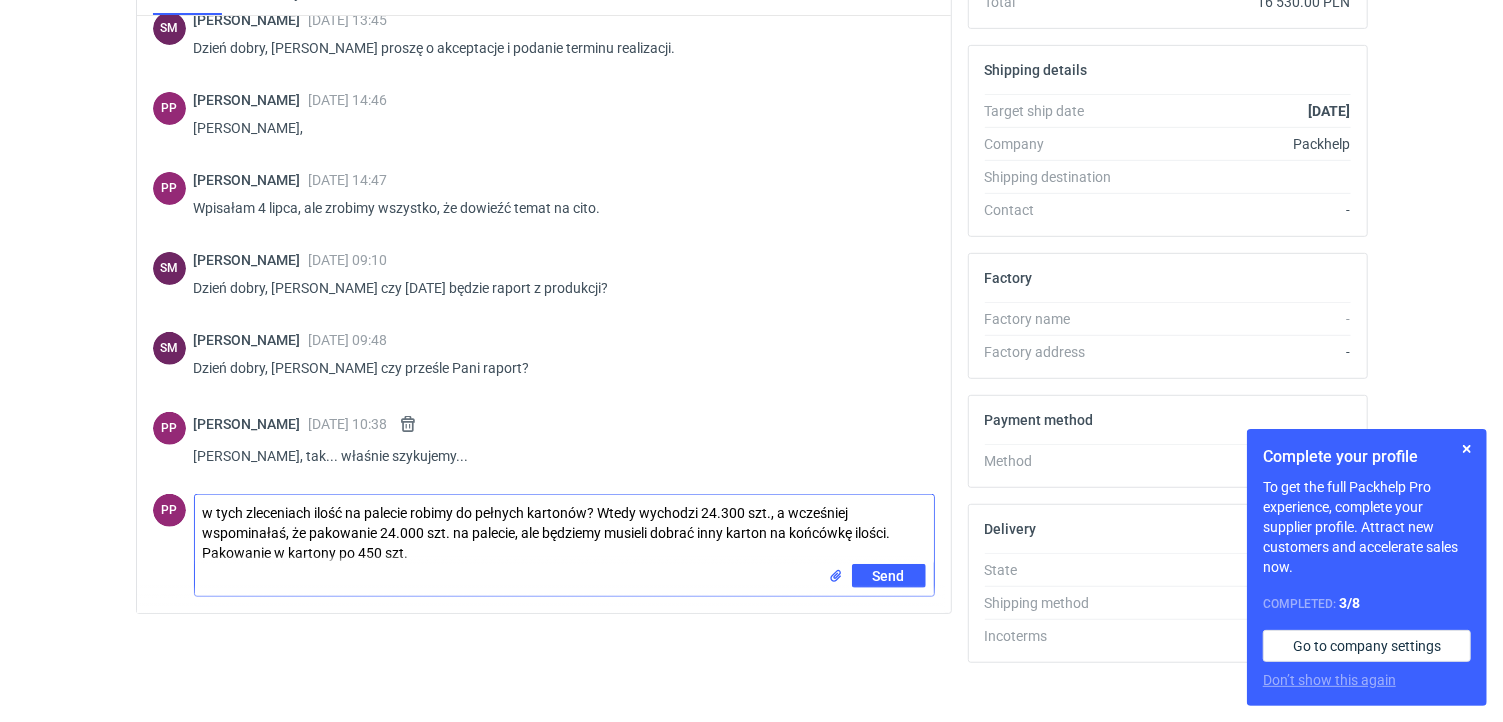 drag, startPoint x: 603, startPoint y: 507, endPoint x: 191, endPoint y: 512, distance: 412.03033 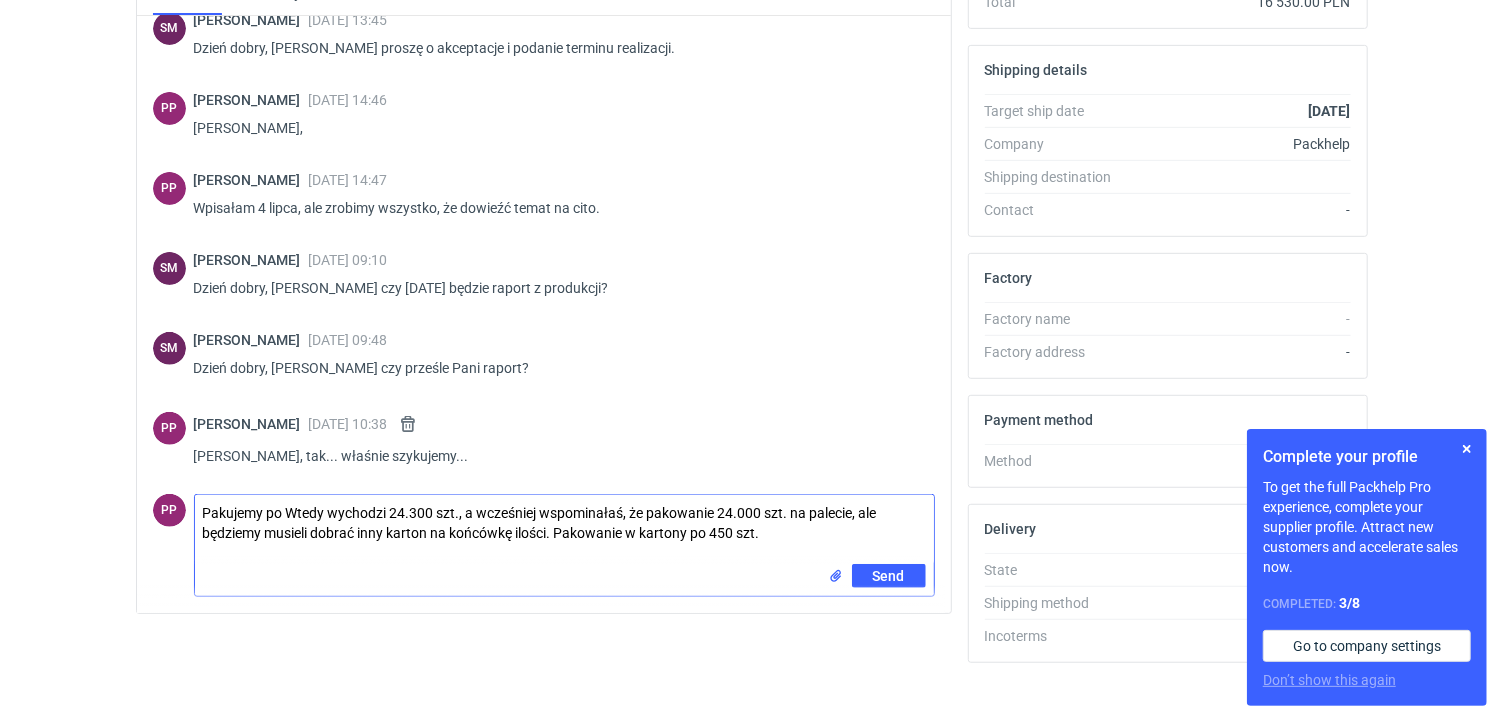 click on "Pakujemy po Wtedy wychodzi 24.300 szt., a wcześniej wspominałaś, że pakowanie 24.000 szt. na palecie, ale będziemy musieli dobrać inny karton na końcówkę ilości. Pakowanie w kartony po 450 szt." at bounding box center (564, 529) 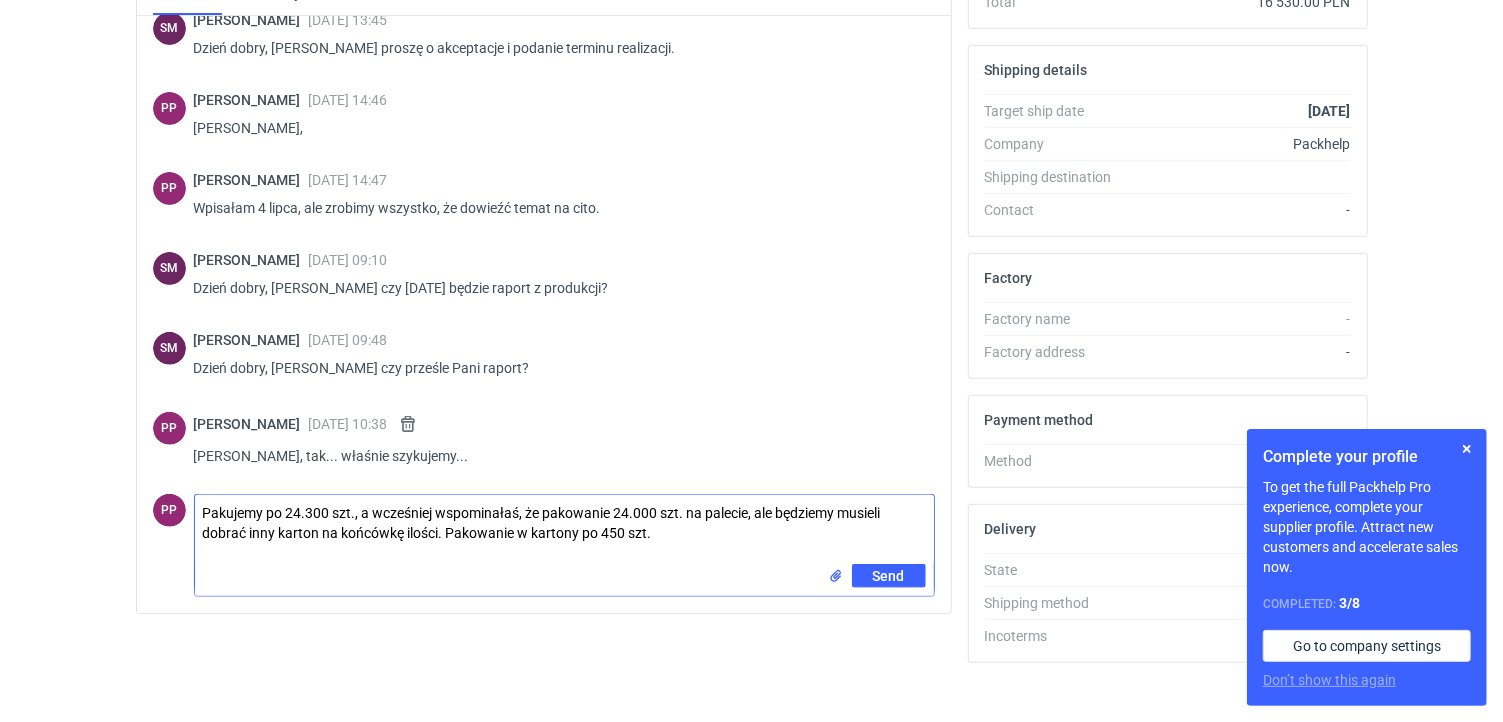 drag, startPoint x: 684, startPoint y: 508, endPoint x: 365, endPoint y: 510, distance: 319.00626 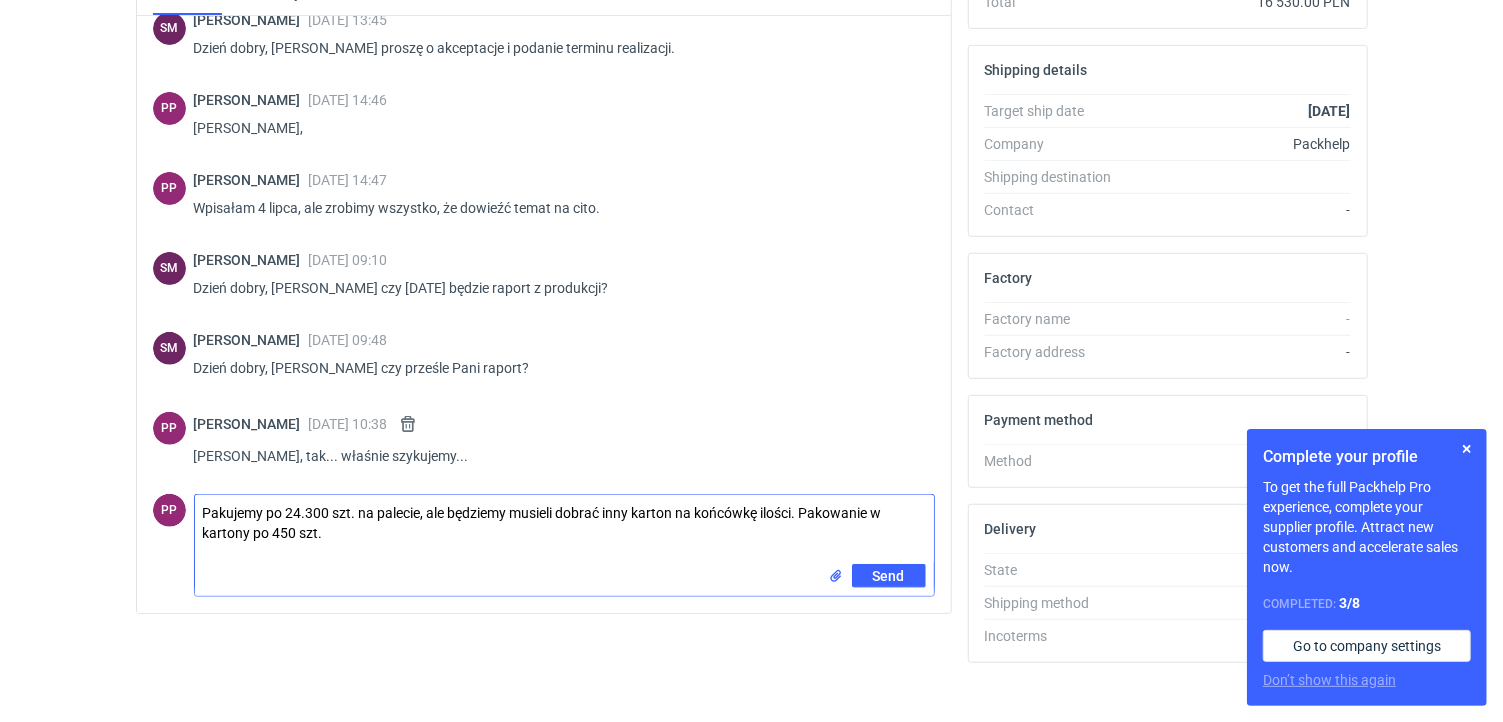drag, startPoint x: 805, startPoint y: 511, endPoint x: 440, endPoint y: 508, distance: 365.01233 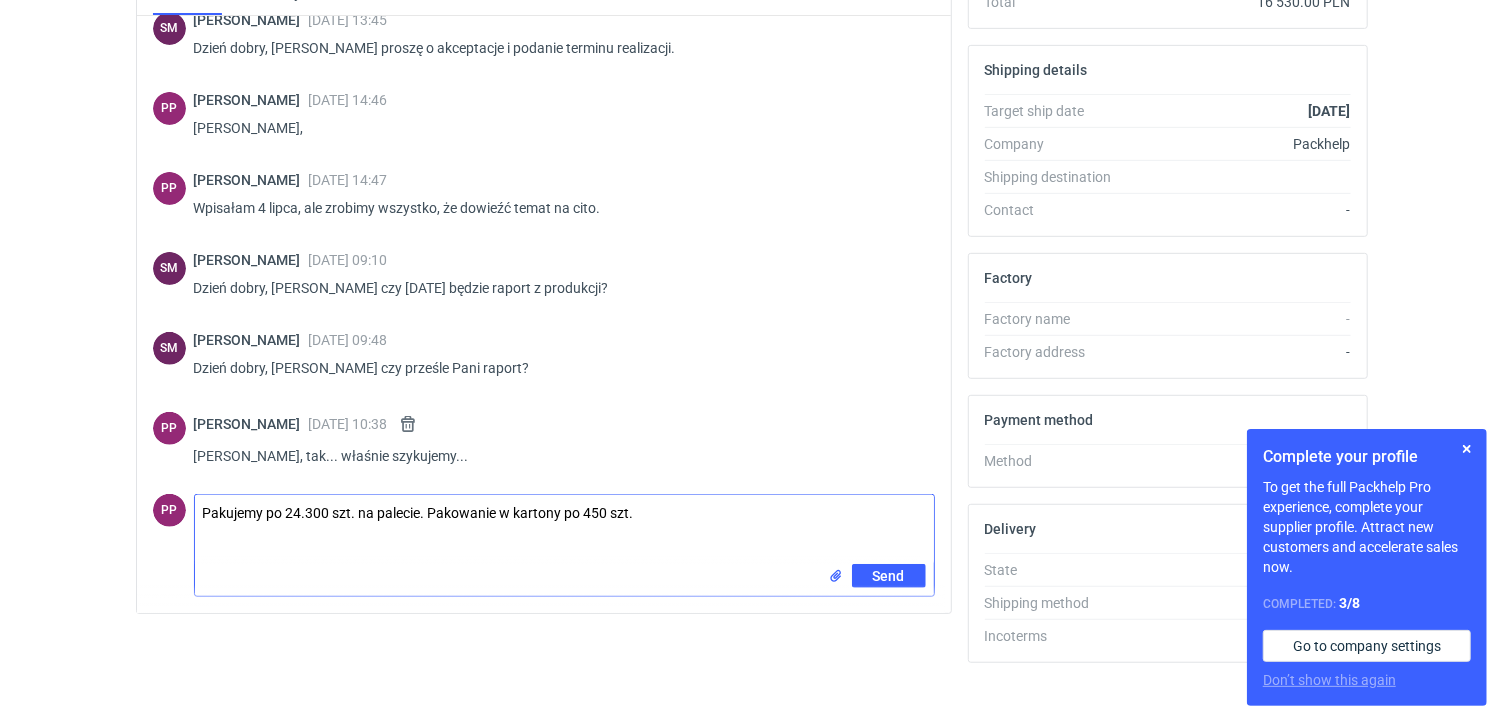 click on "Pakujemy po 24.300 szt. na palecie. Pakowanie w kartony po 450 szt." at bounding box center (564, 529) 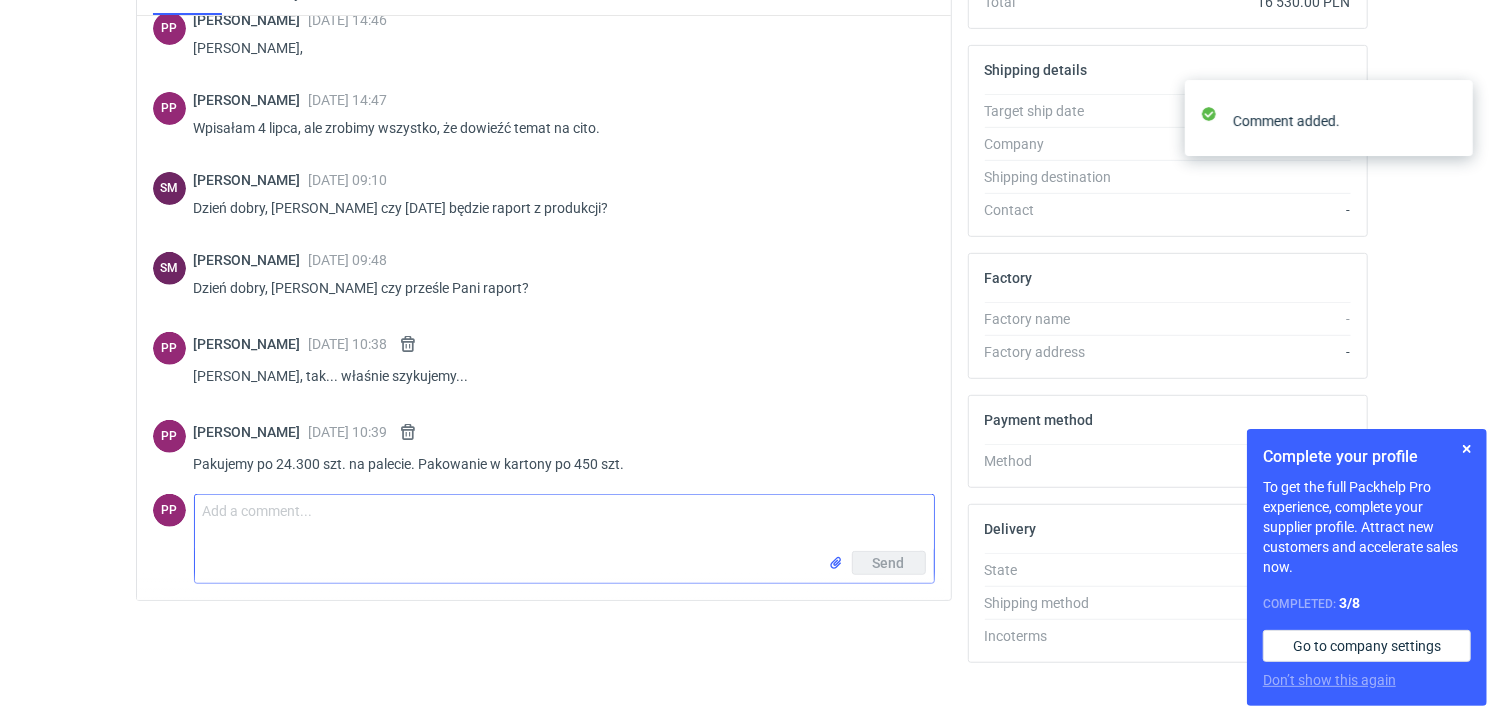 scroll, scrollTop: 346, scrollLeft: 0, axis: vertical 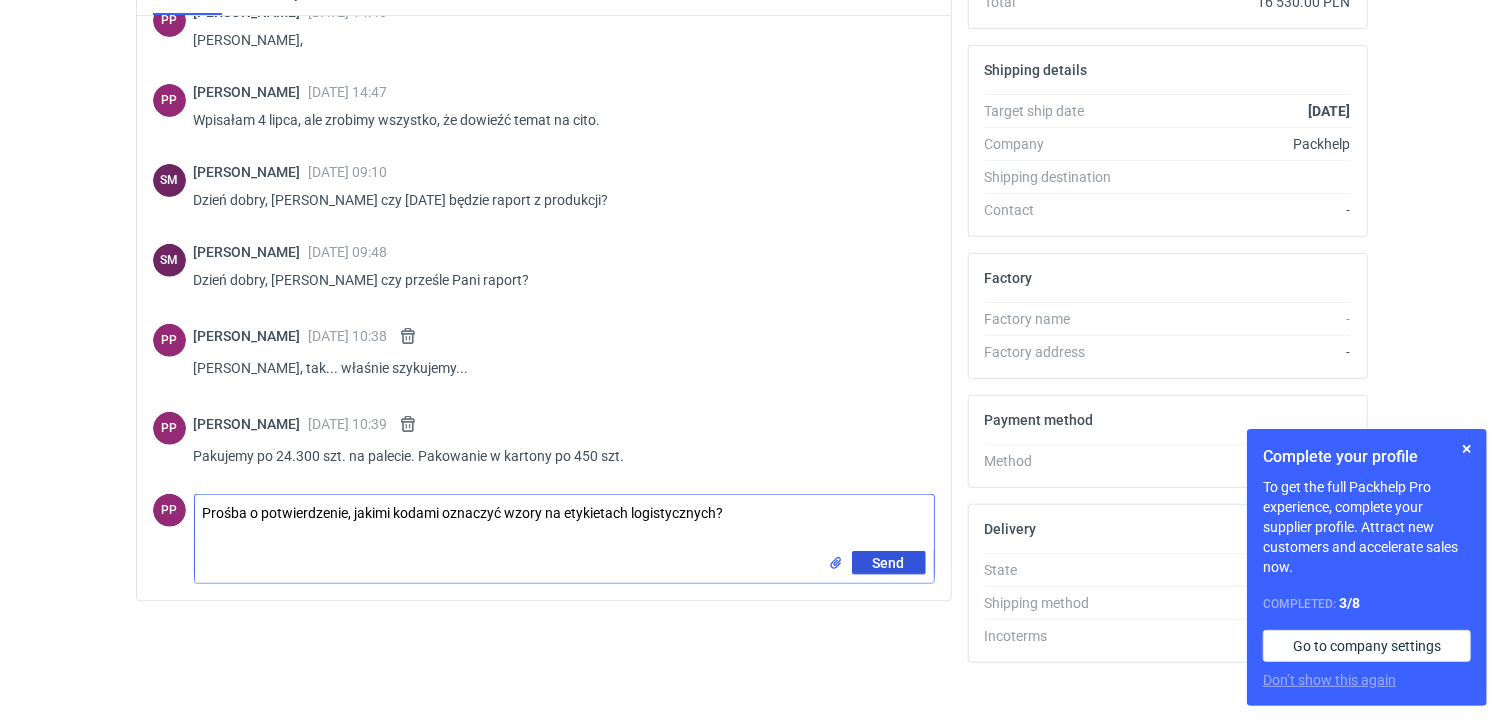 type on "Prośba o potwierdzenie, jakimi kodami oznaczyć wzory na etykietach logistycznych?" 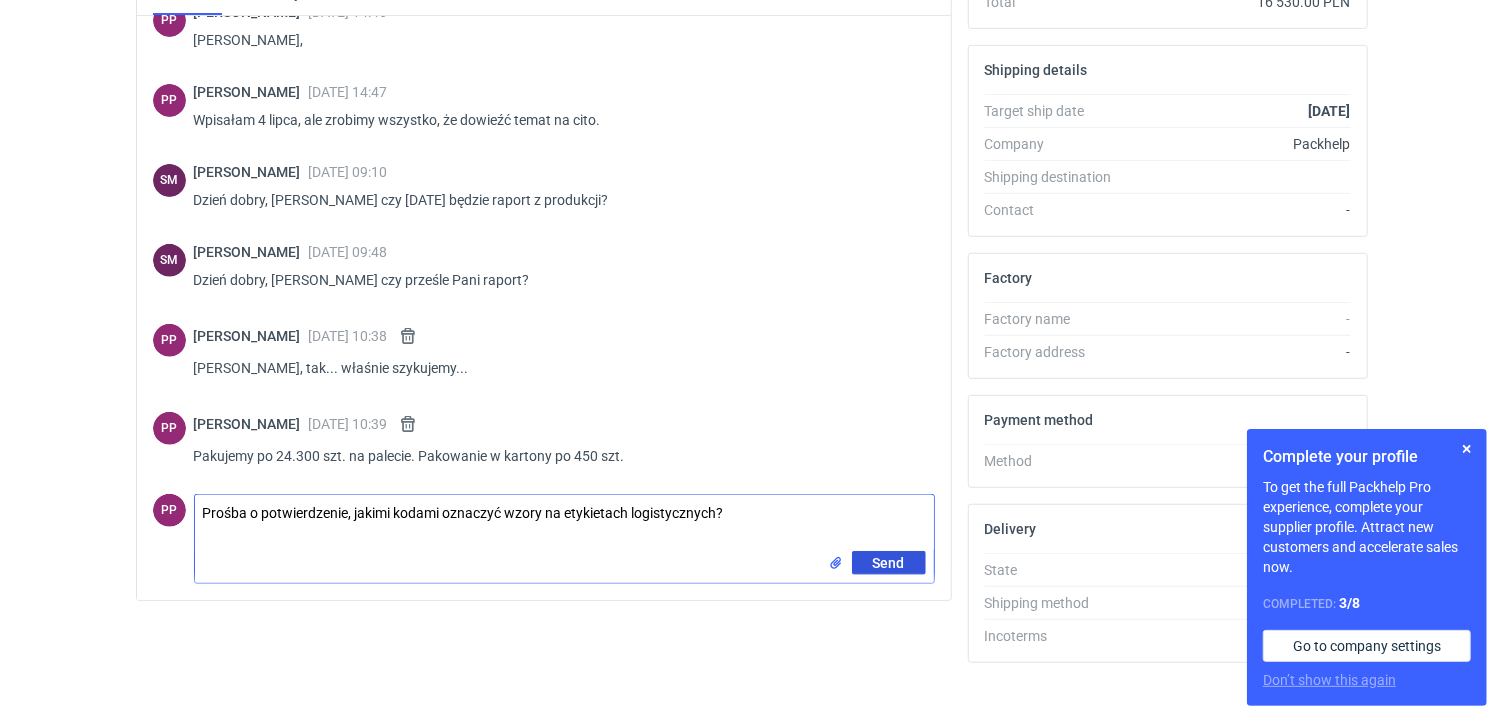 click on "Send" 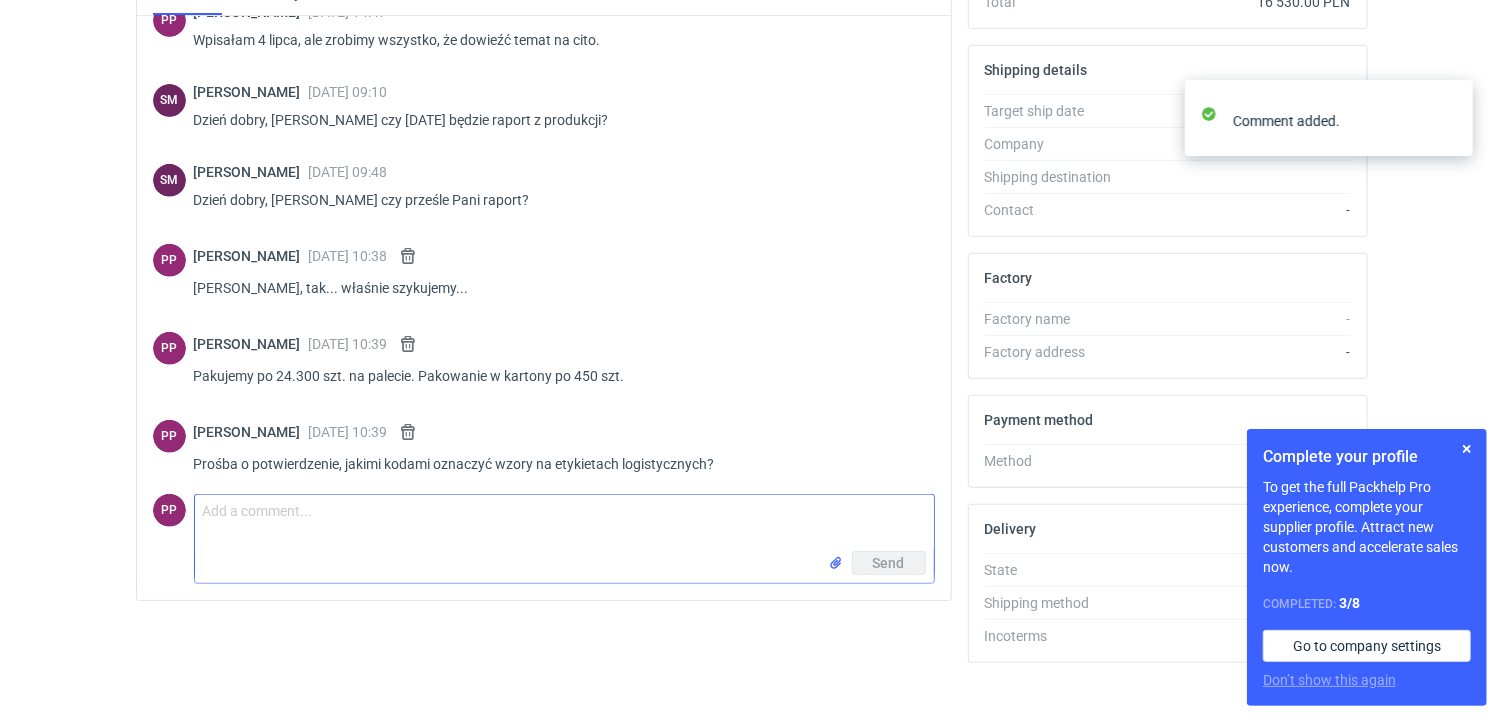 scroll, scrollTop: 435, scrollLeft: 0, axis: vertical 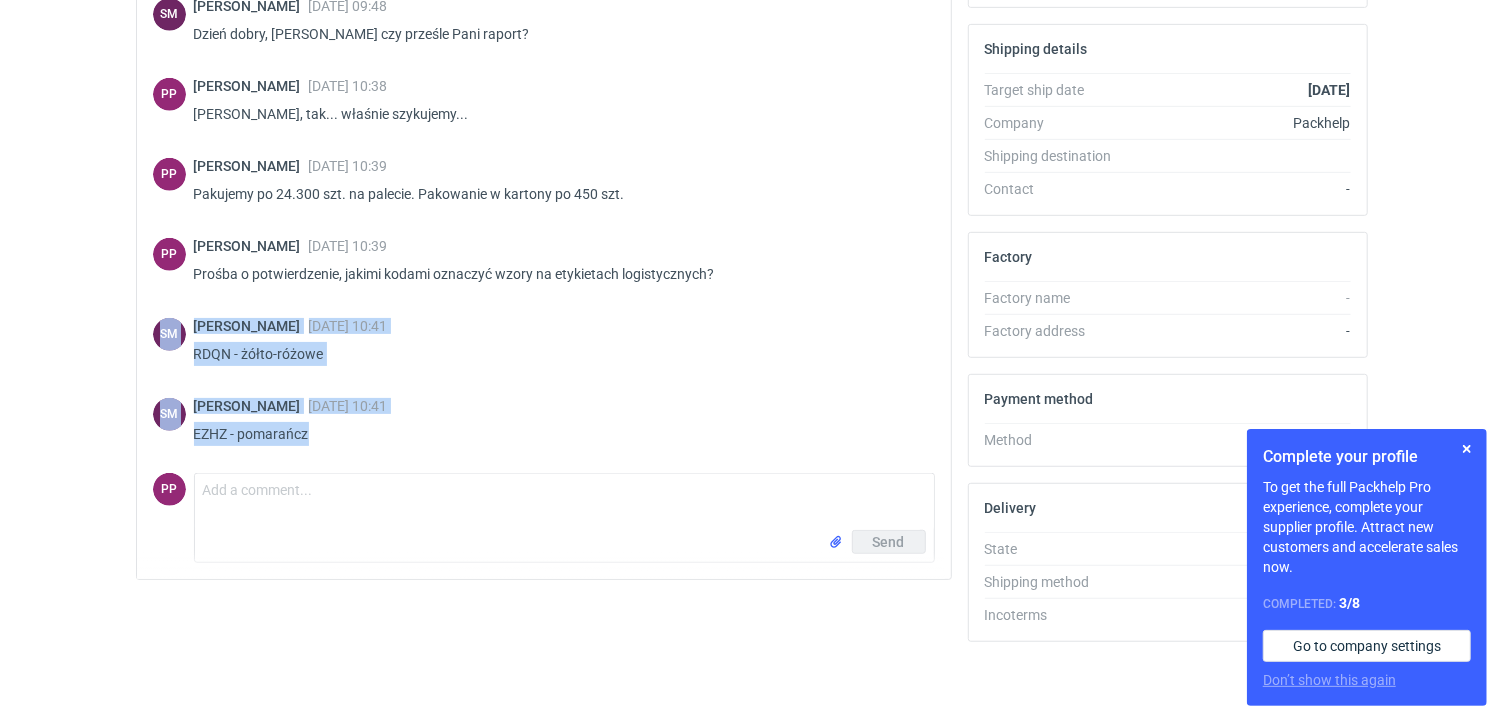 drag, startPoint x: 332, startPoint y: 435, endPoint x: 161, endPoint y: 322, distance: 204.96341 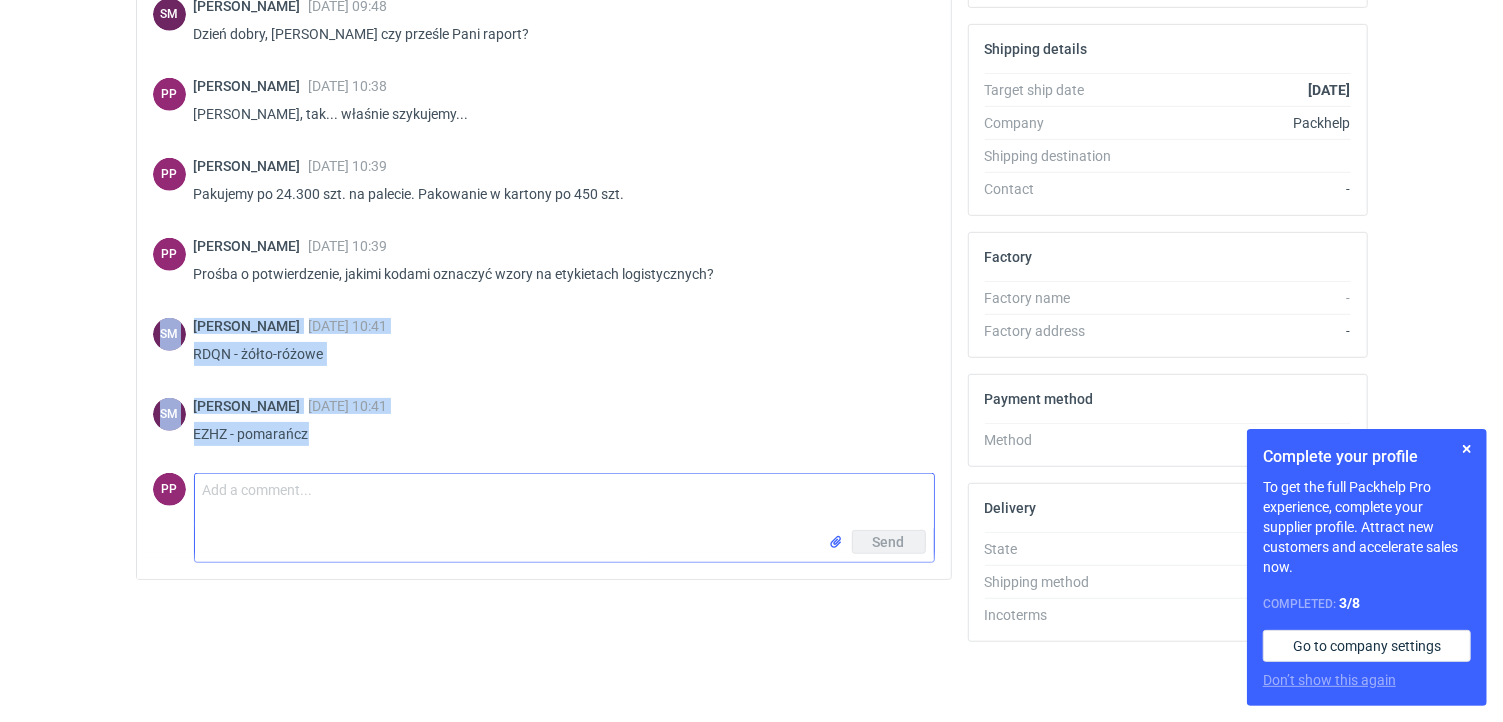 click on "Comment message" at bounding box center (564, 502) 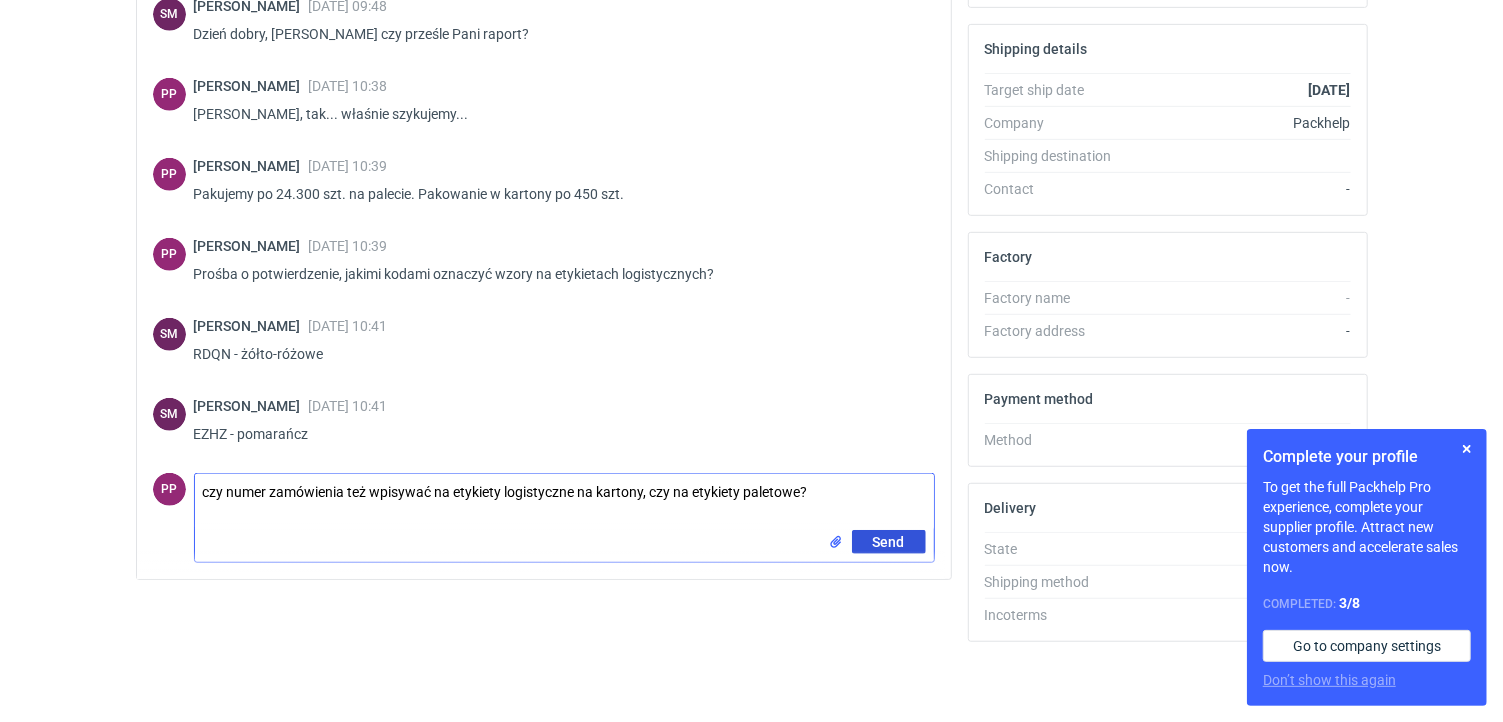 type on "czy numer zamówienia też wpisywać na etykiety logistyczne na kartony, czy na etykiety paletowe?" 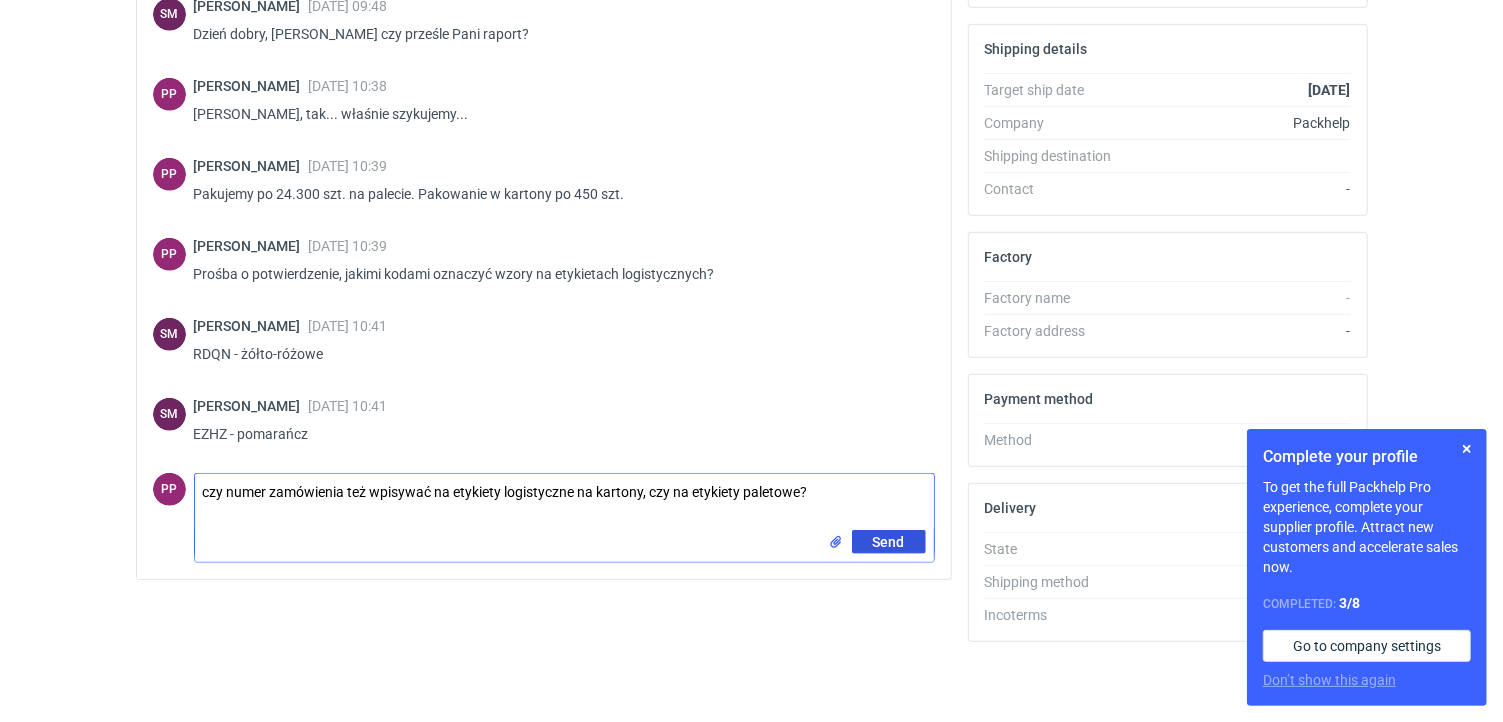click on "Send" at bounding box center [889, 542] 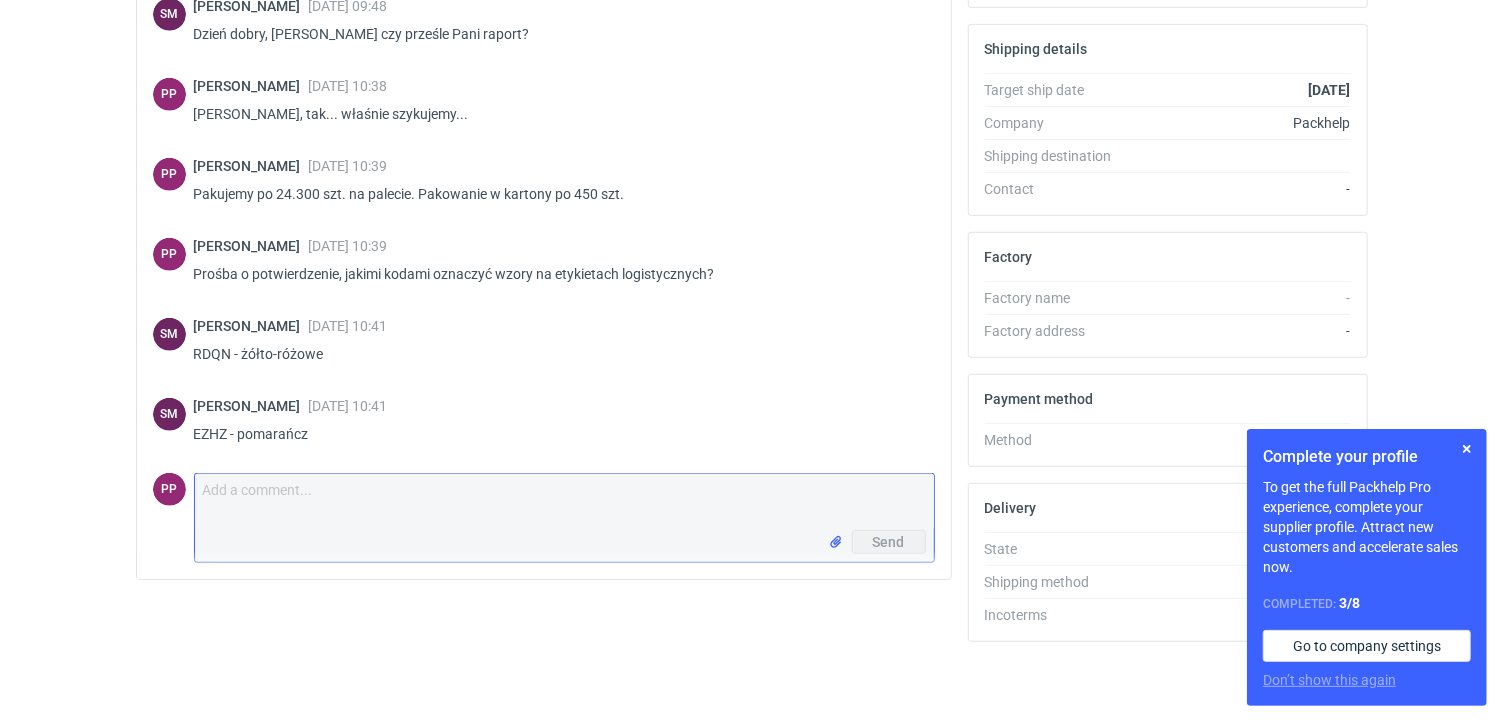 scroll, scrollTop: 562, scrollLeft: 0, axis: vertical 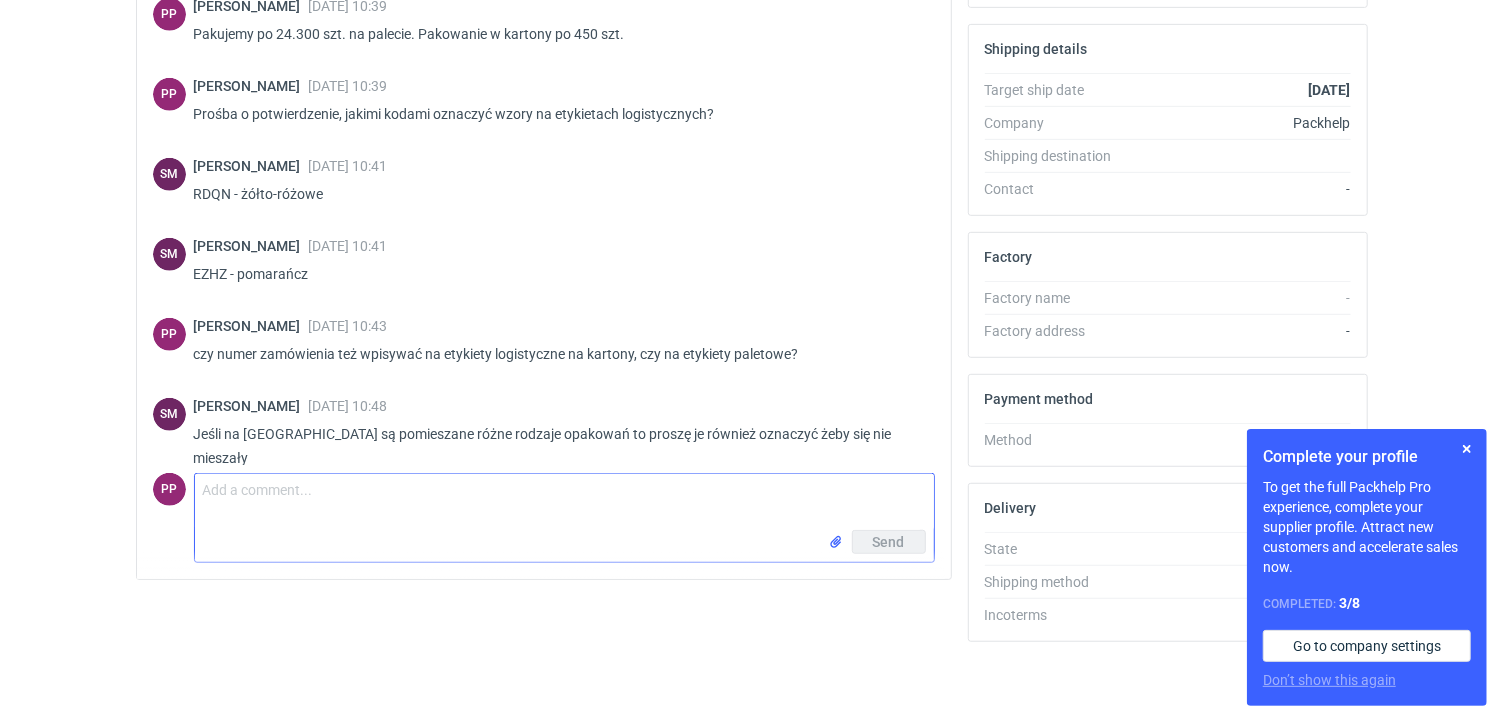 click on "Comment message" at bounding box center (564, 502) 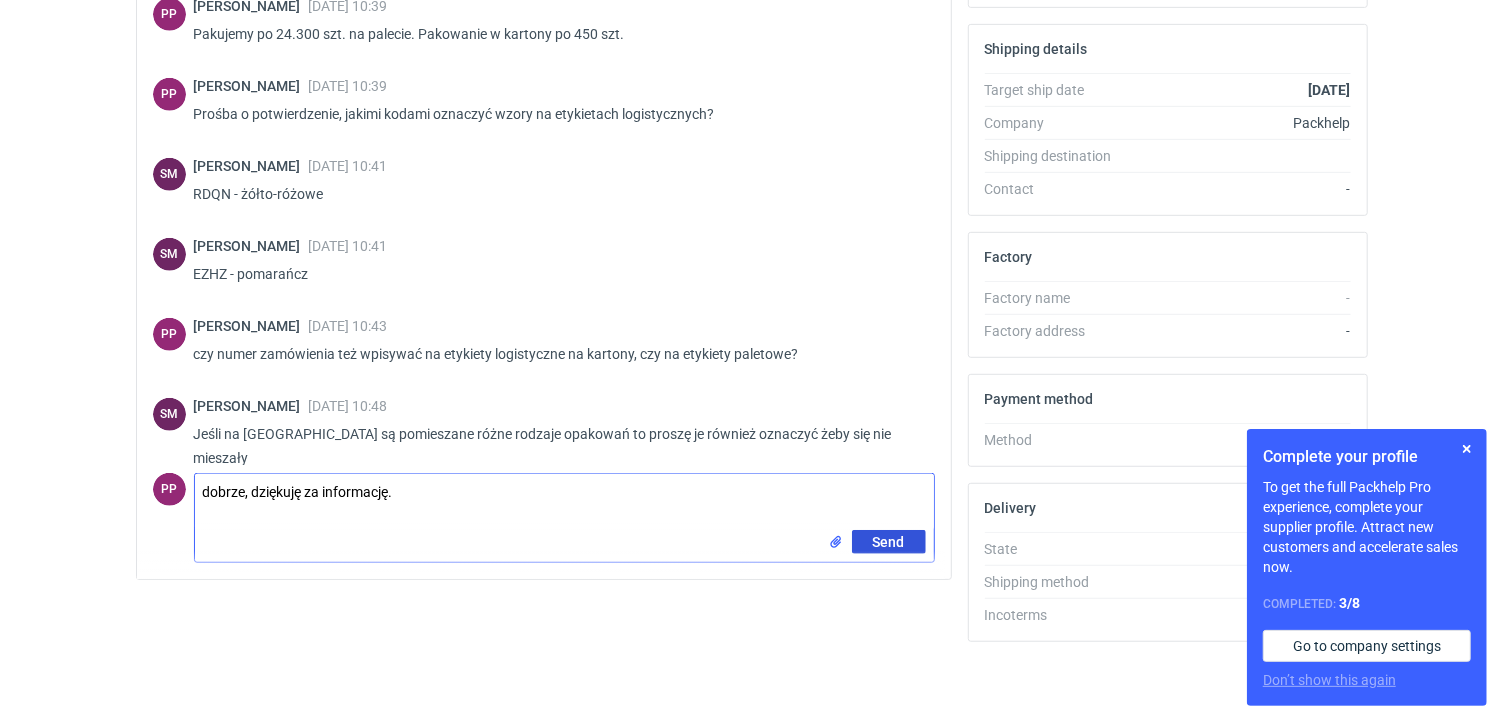 type on "dobrze, dziękuję za informację." 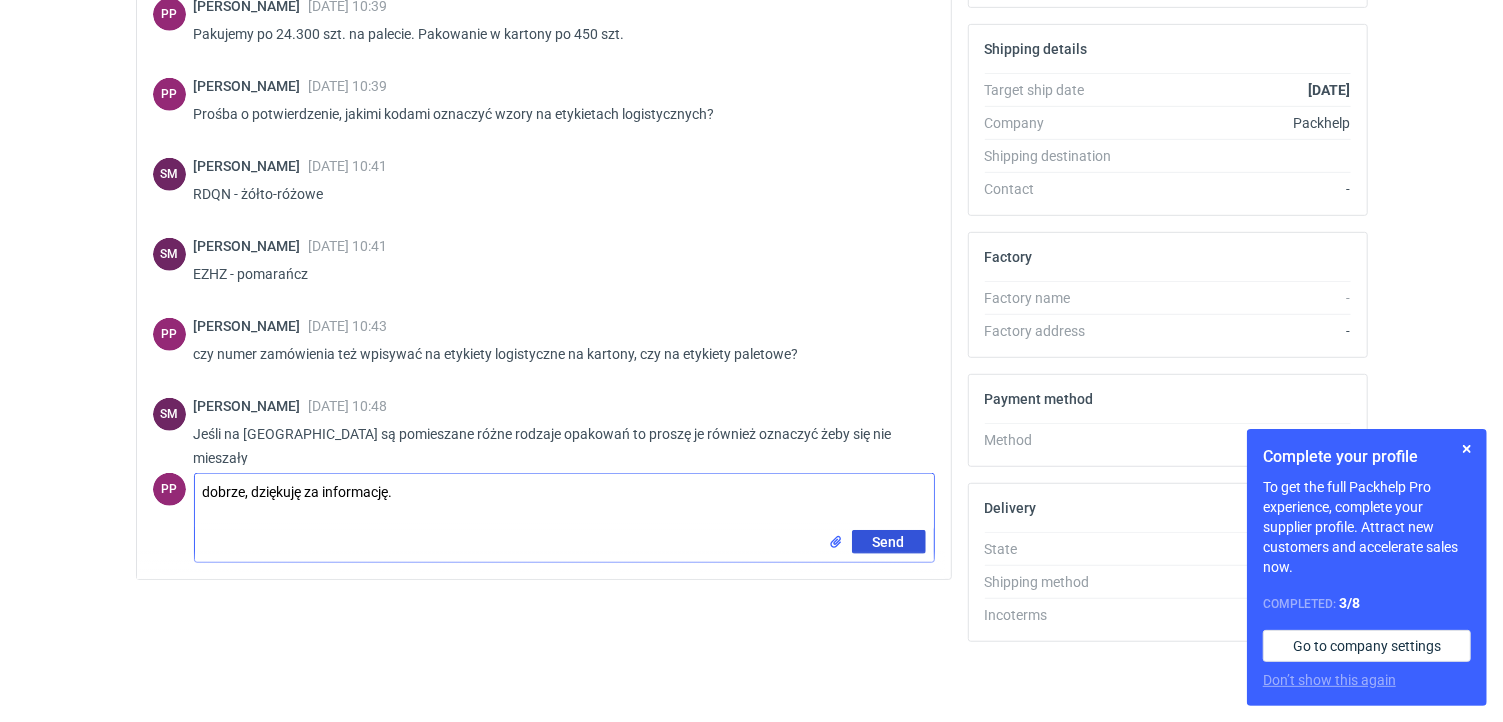 click on "Send" at bounding box center [889, 542] 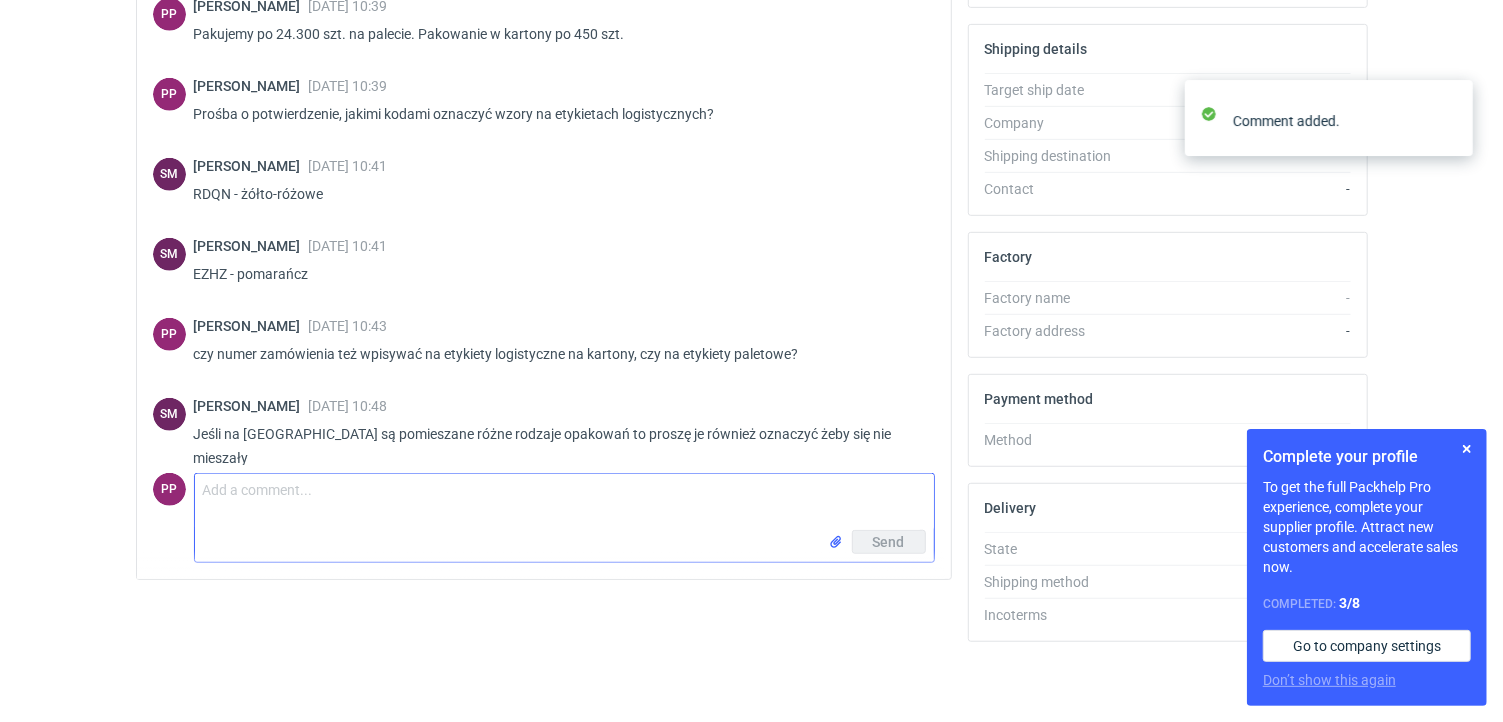 scroll, scrollTop: 562, scrollLeft: 0, axis: vertical 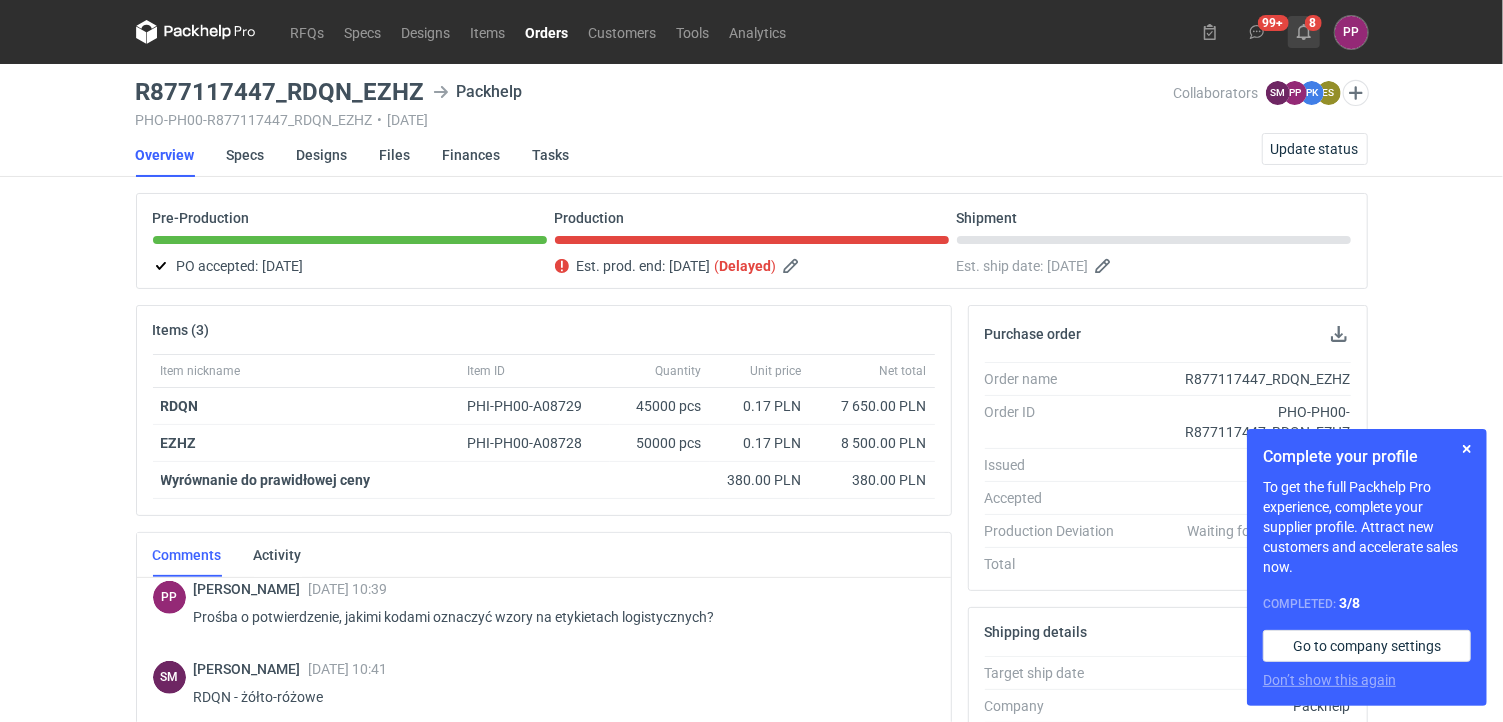 click 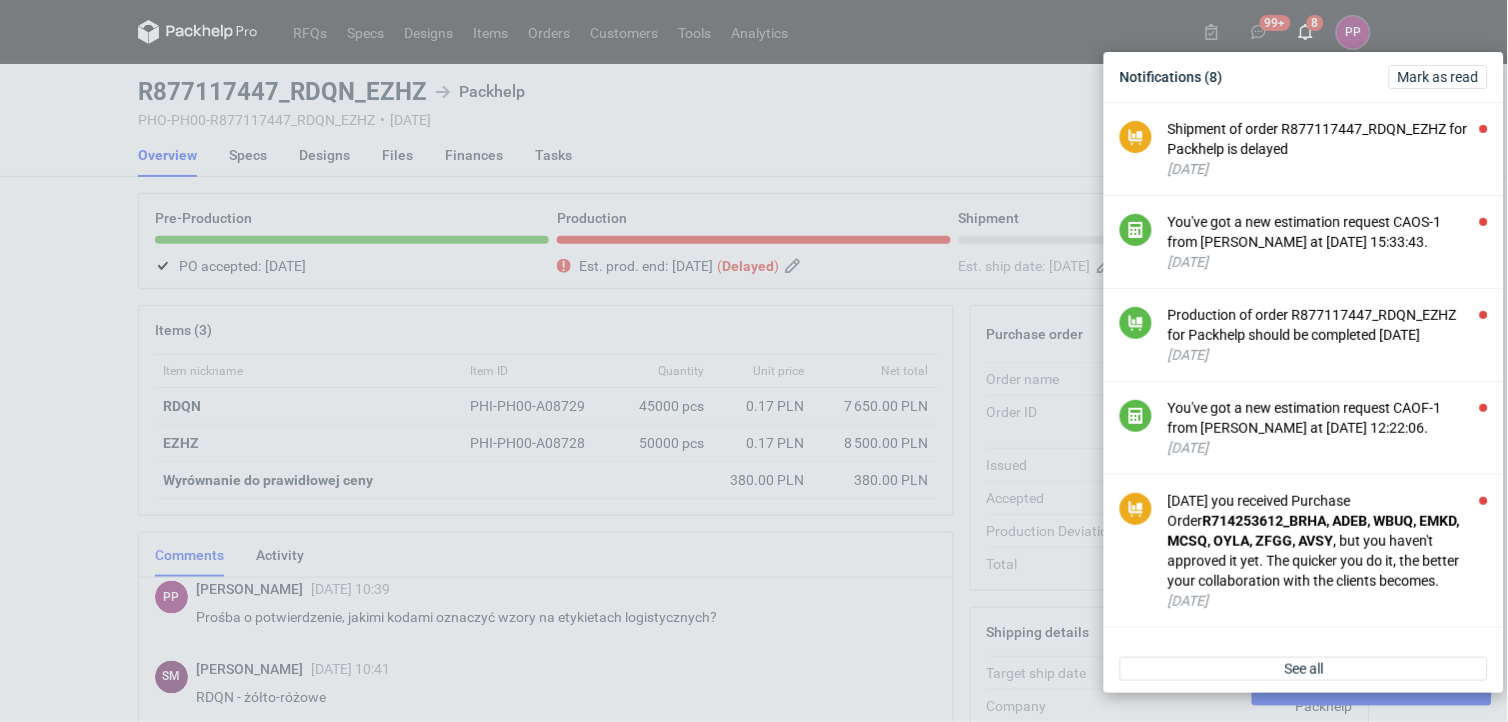 click on "Notifications   (8) Mark as read Shipment of order R877117447_RDQN_EZHZ for Packhelp is delayed 5 days ago You've got a new estimation request CAOS-1 from Maciej Sikora at 04 Jul 2025 15:33:43. 6 days ago Production of order R877117447_RDQN_EZHZ for Packhelp should be completed today 6 days ago You've got a new estimation request CAOF-1 from Sebastian Markut at 03 Jul 2025 12:22:06. 7 days ago Yesterday you received Purchase Order  R714253612_BRHA, ADEB, WBUQ, EMKD, MCSQ, OYLA, ZFGG, AVSY , but you haven't approved it yet.
The quicker you do it, the better your collaboration with the clients becomes. 7 days ago Order from  Packhelp  was received. 8 days ago The item  BRHA  status was changed to Locked by Order  R714253612_BRHA, ADEB, WBUQ, EMKD, MCSQ, OYLA, ZFGG, AVSY . 8 days ago The design  BRHA  was linked with  BRHA  Item by  Michał Palasek . 8 days ago See all" at bounding box center [754, 361] 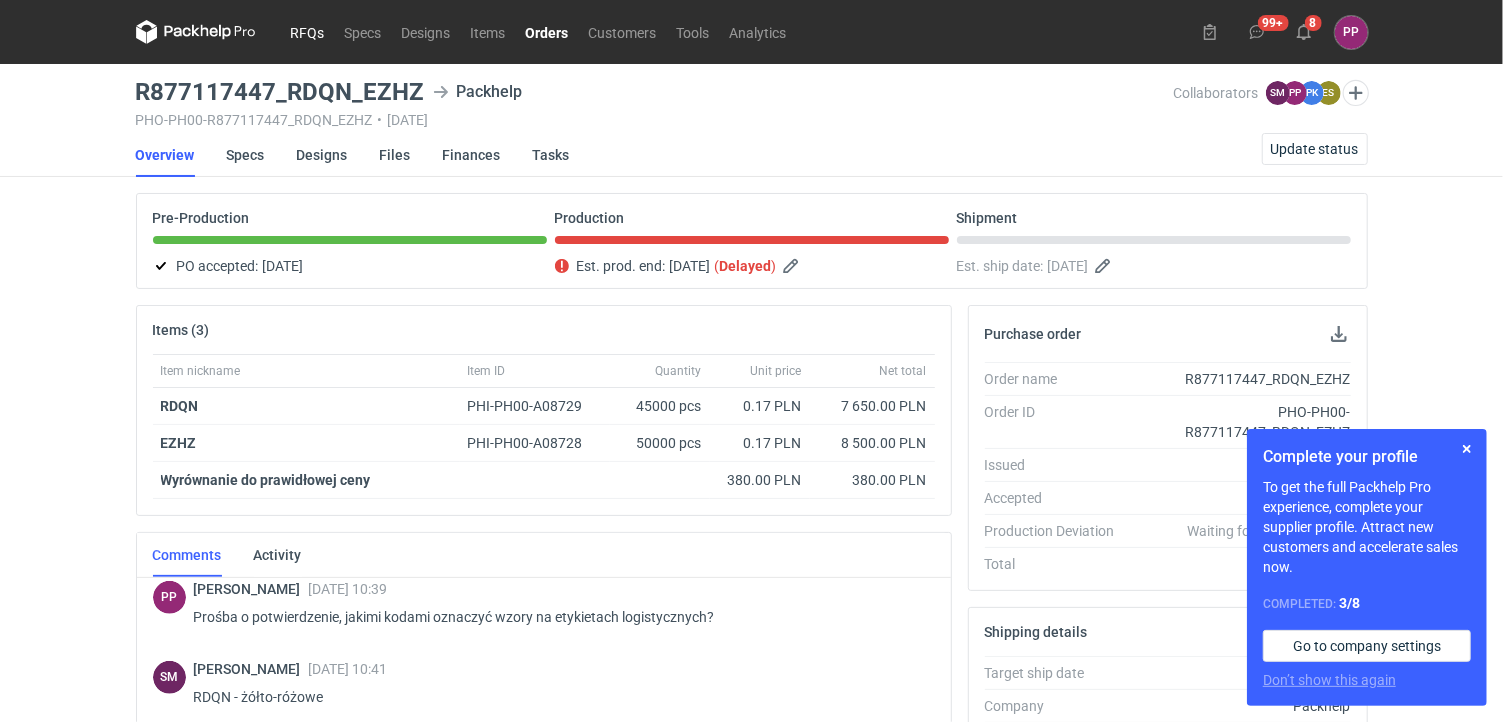 click on "RFQs" at bounding box center [308, 32] 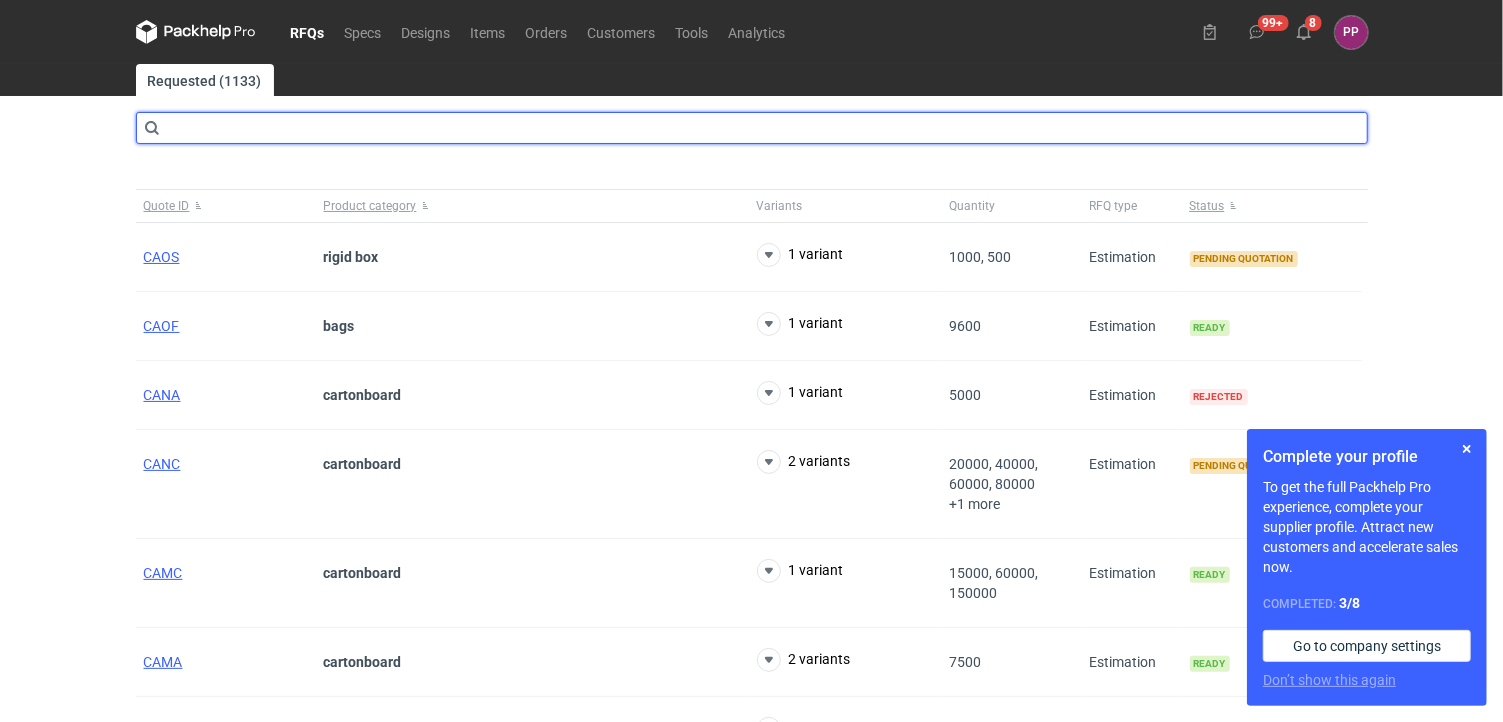 click at bounding box center (752, 128) 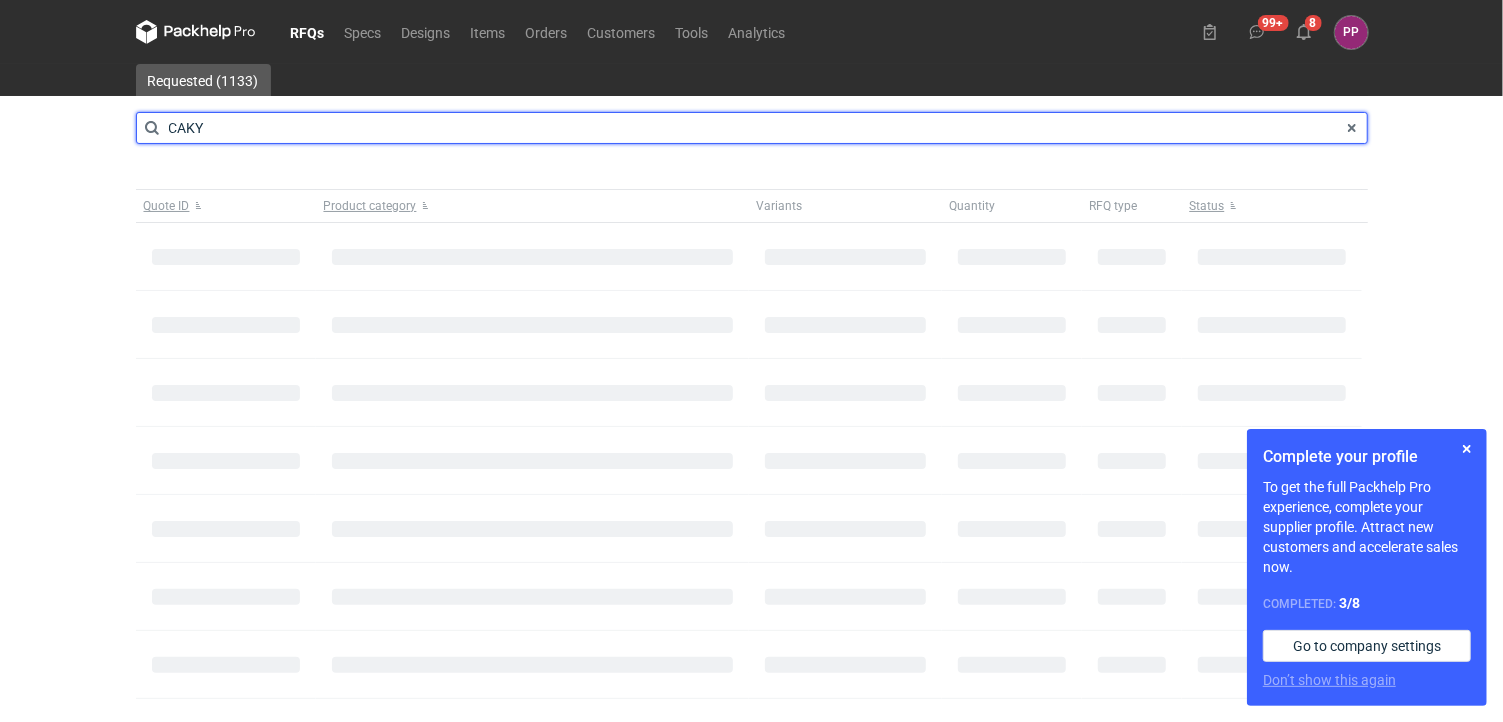 type on "CAKY" 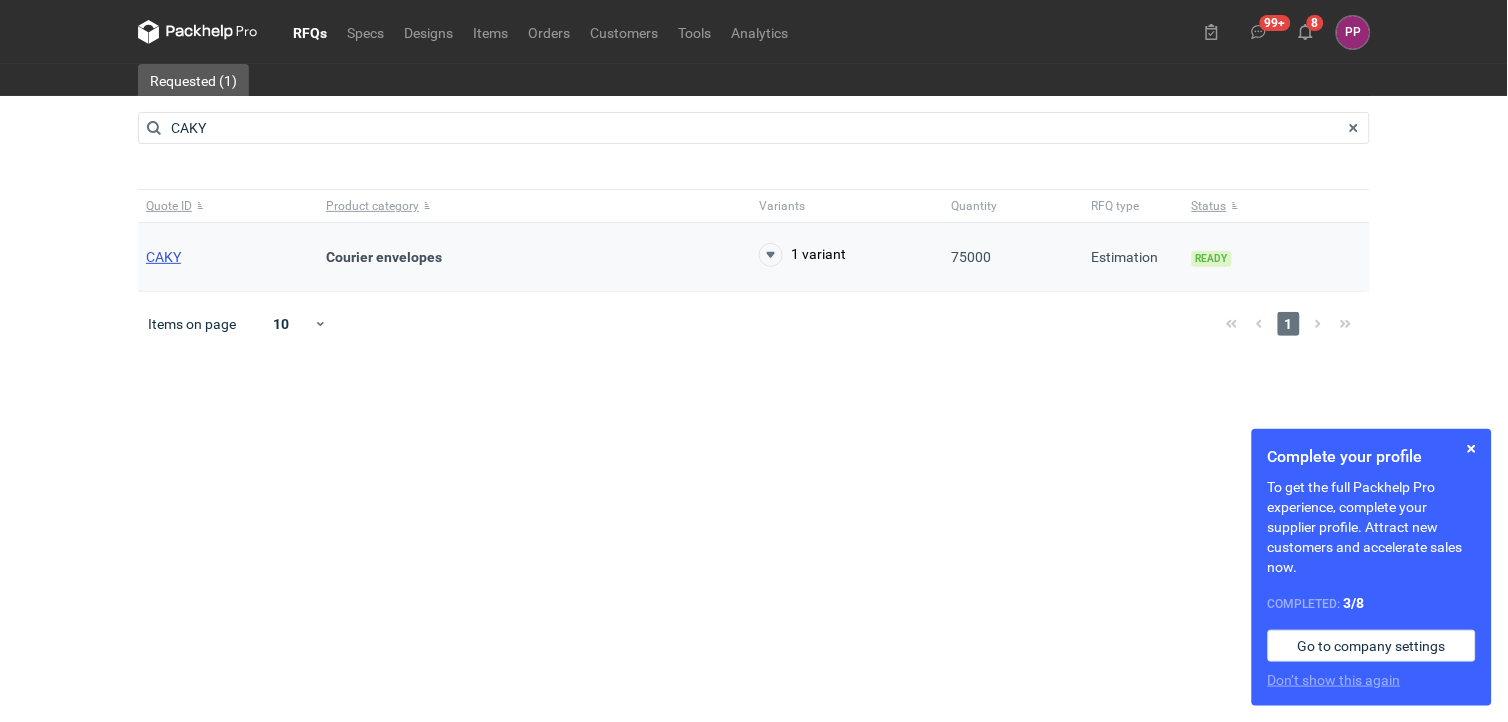 click on "CAKY" at bounding box center (163, 257) 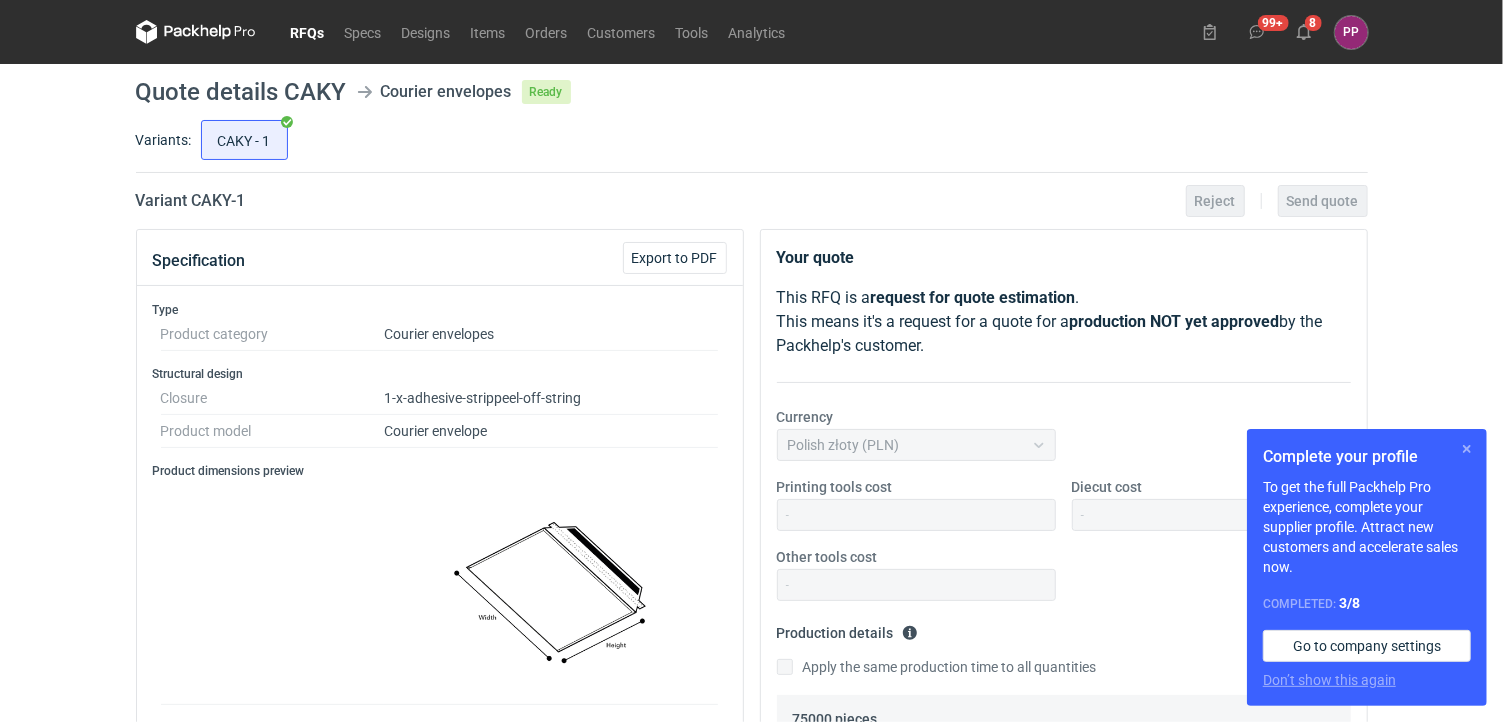 click at bounding box center (1467, 449) 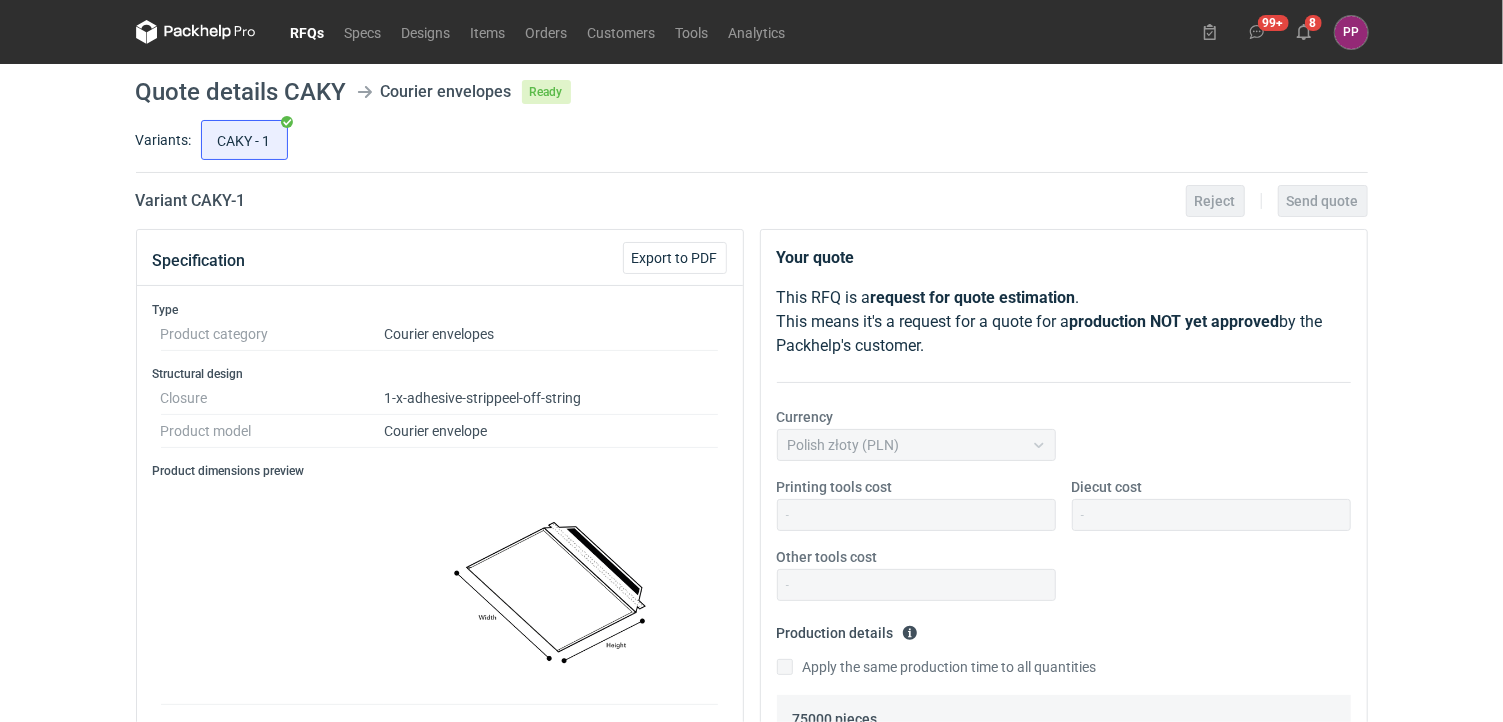 scroll, scrollTop: 1930, scrollLeft: 0, axis: vertical 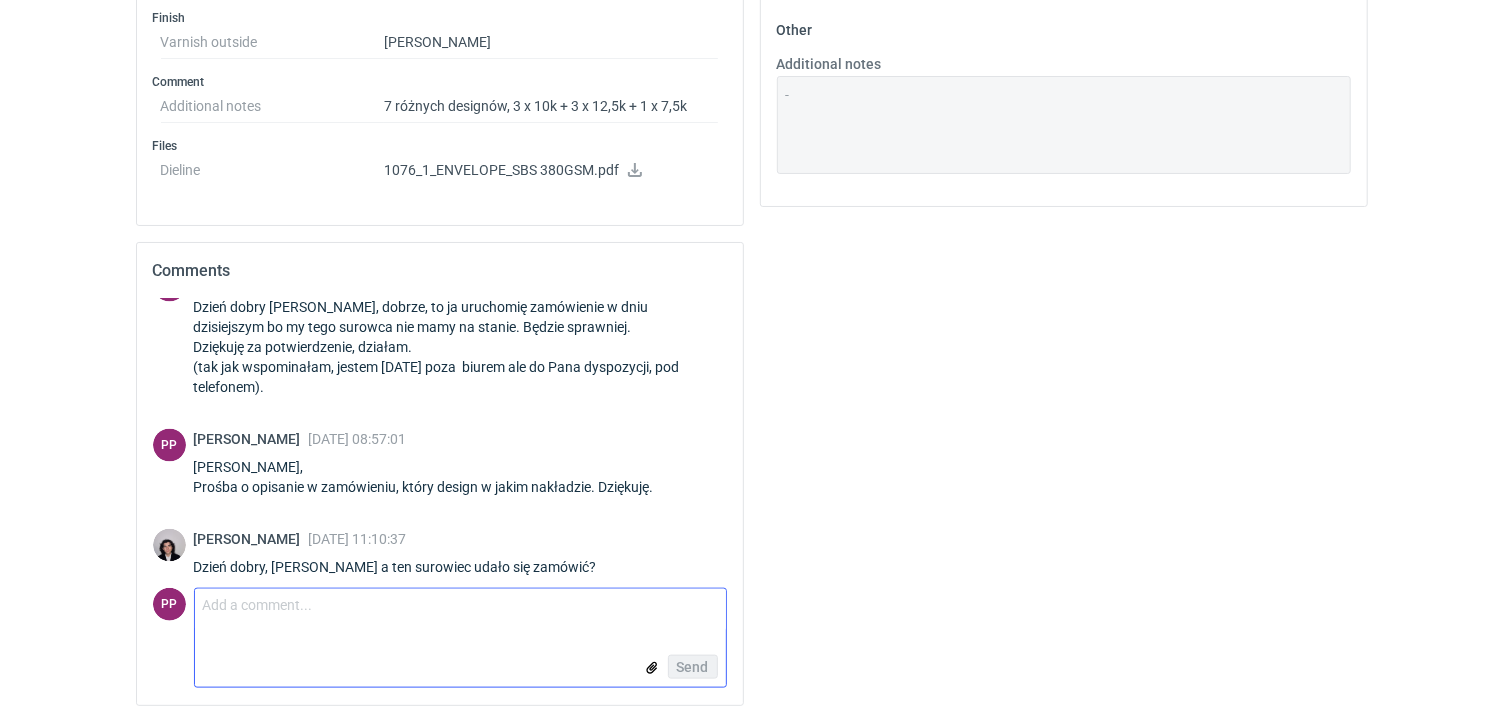 click on "Comment message" at bounding box center (460, 610) 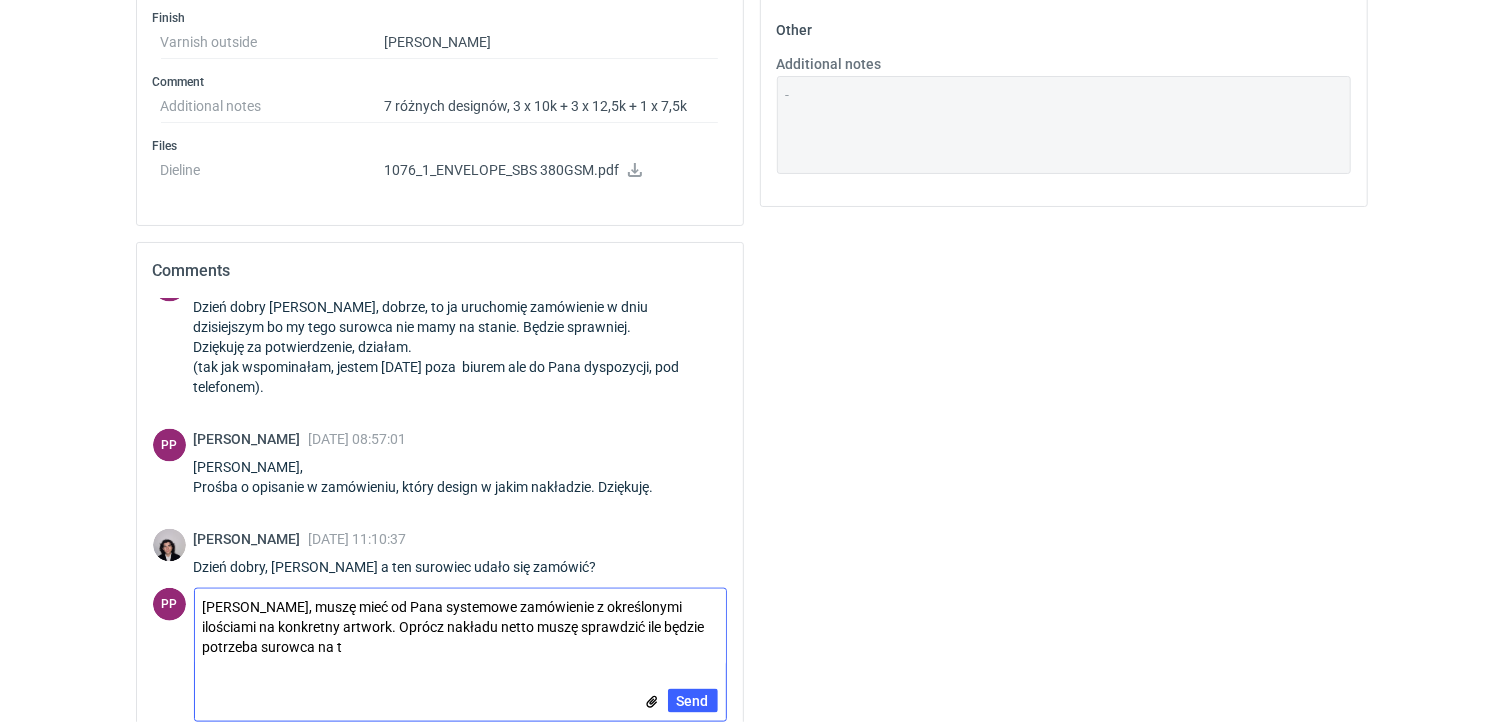 scroll, scrollTop: 0, scrollLeft: 0, axis: both 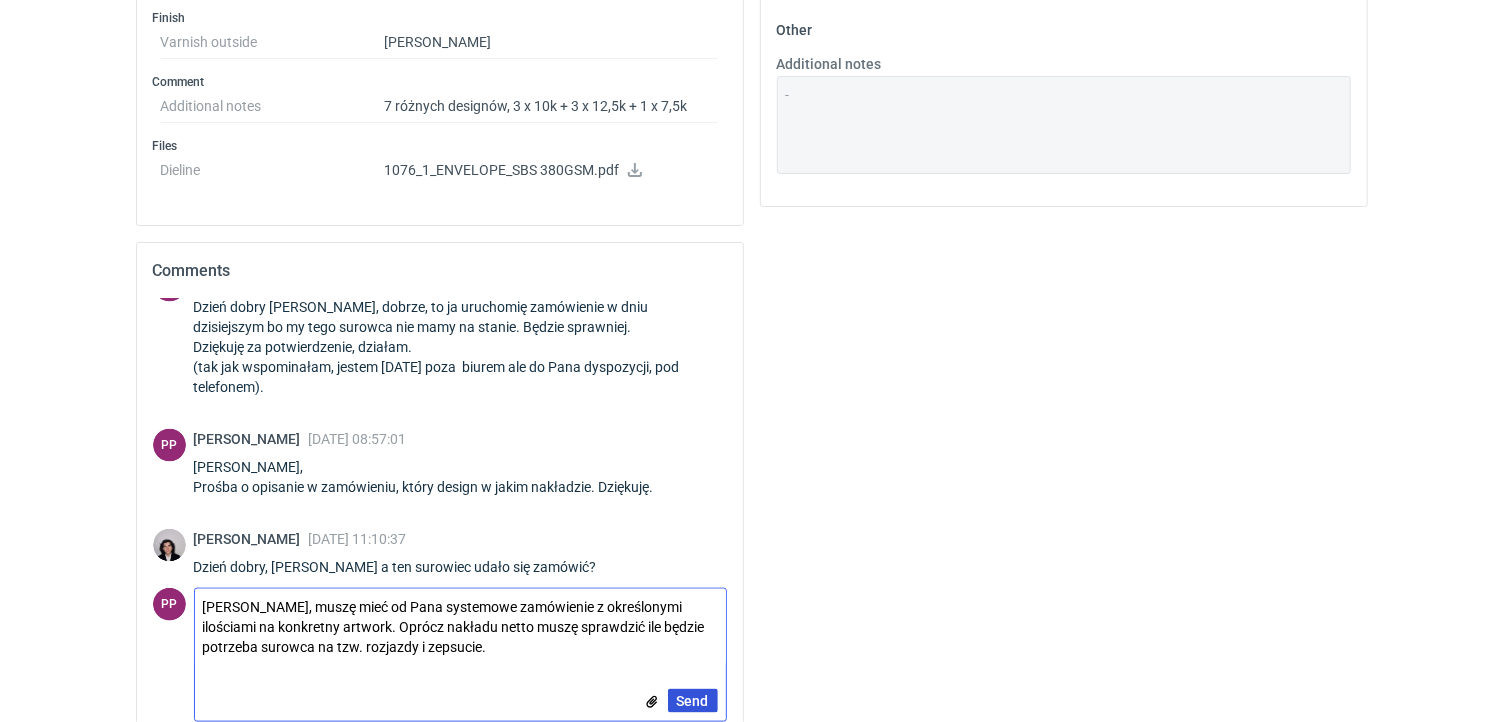 type on "Panie Sebastianie, muszę mieć od Pana systemowe zamówienie z określonymi ilościami na konkretny artwork. Oprócz nakładu netto muszę sprawdzić ile będzie potrzeba surowca na tzw. rozjazdy i zepsucie." 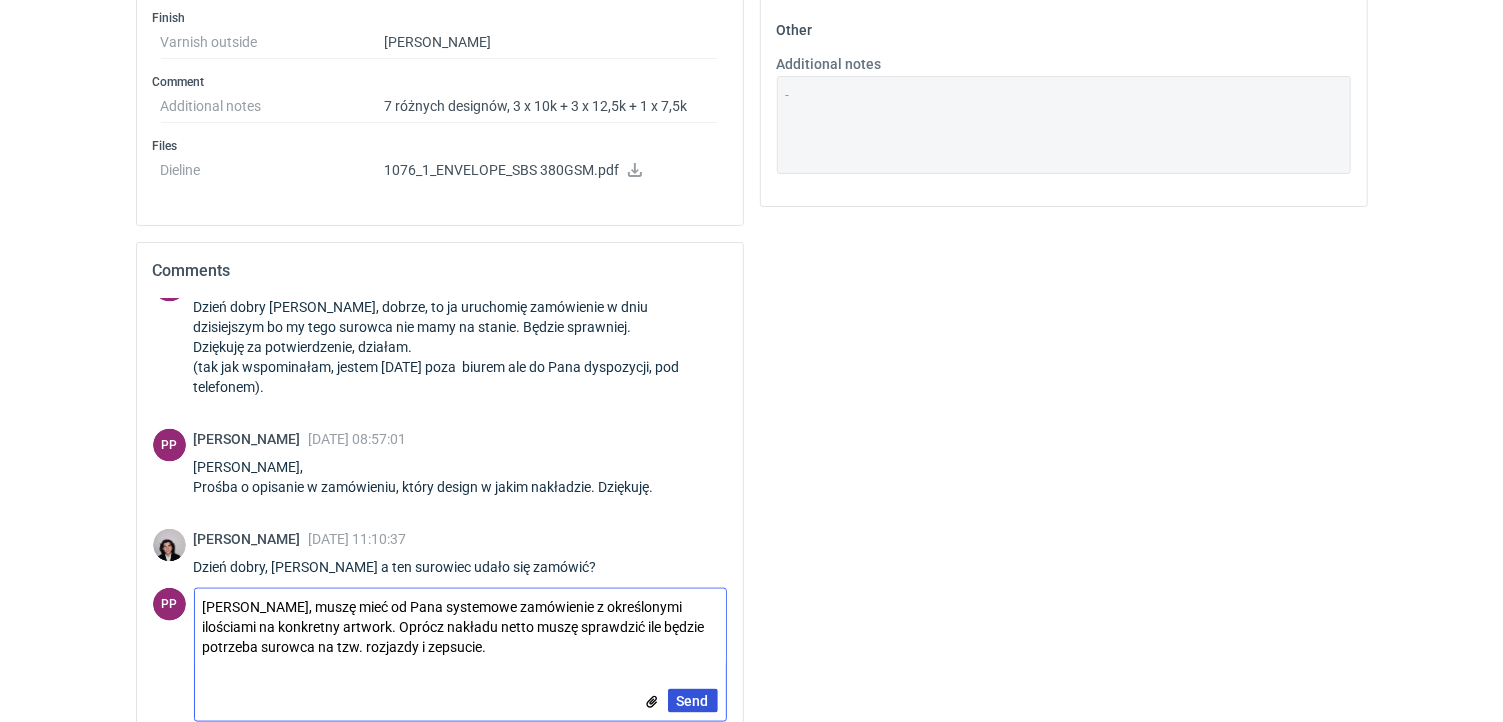 click on "Send" at bounding box center [693, 701] 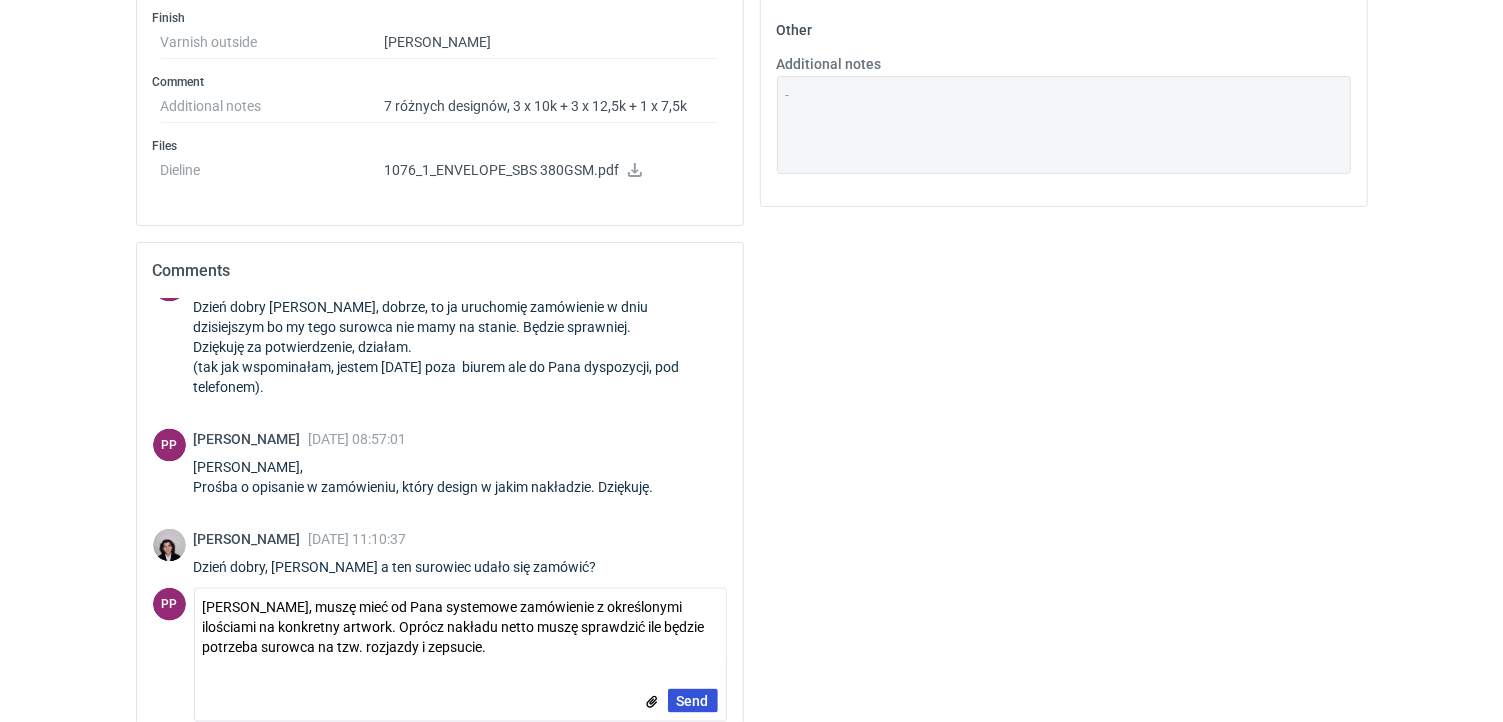 type 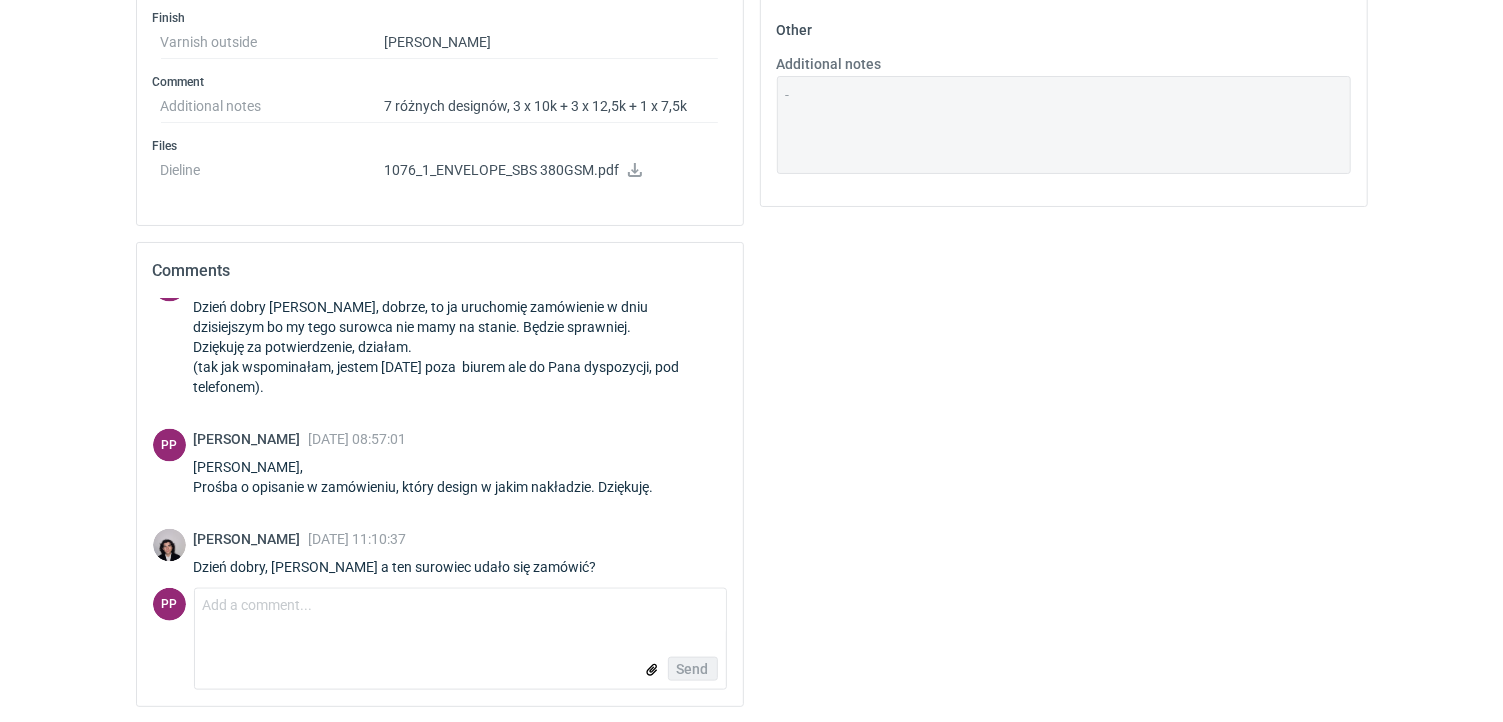 scroll, scrollTop: 2050, scrollLeft: 0, axis: vertical 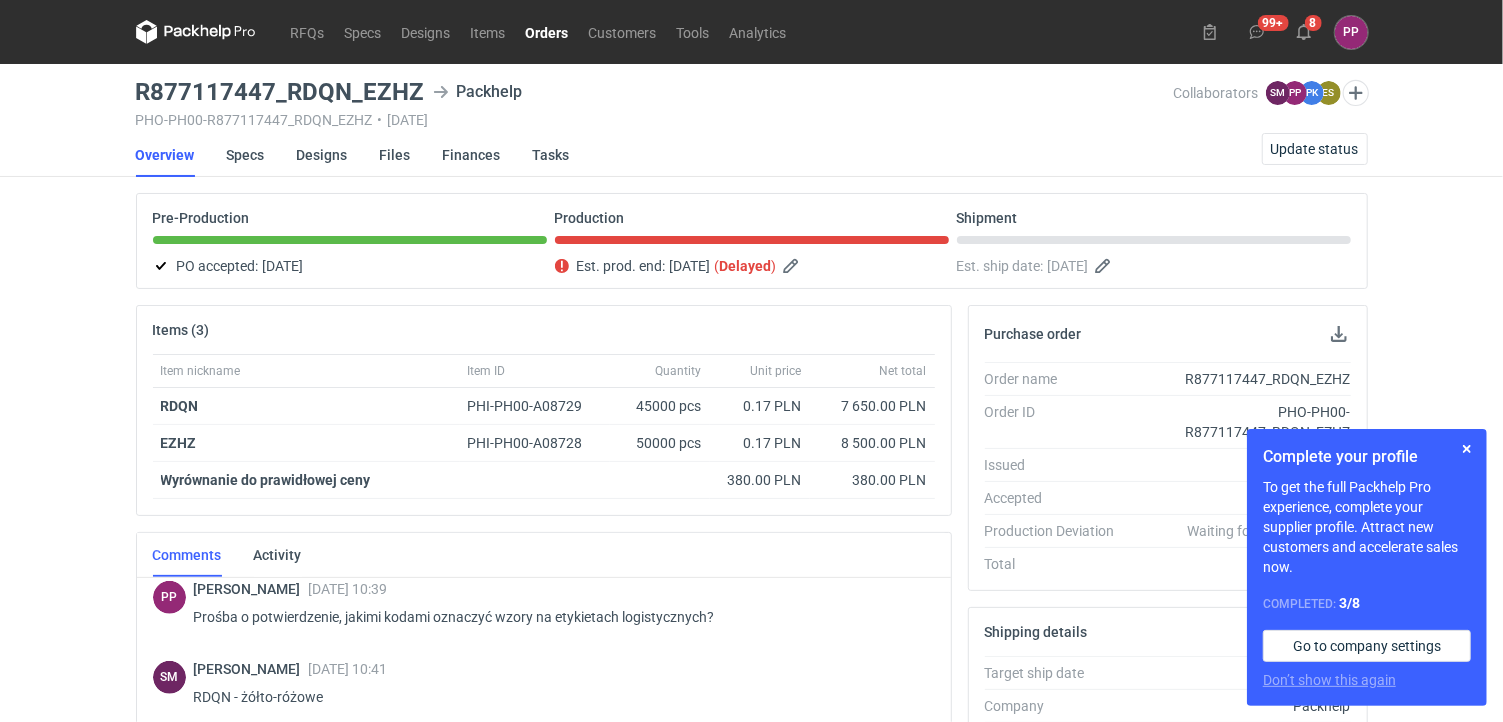 click on "Orders" at bounding box center (547, 32) 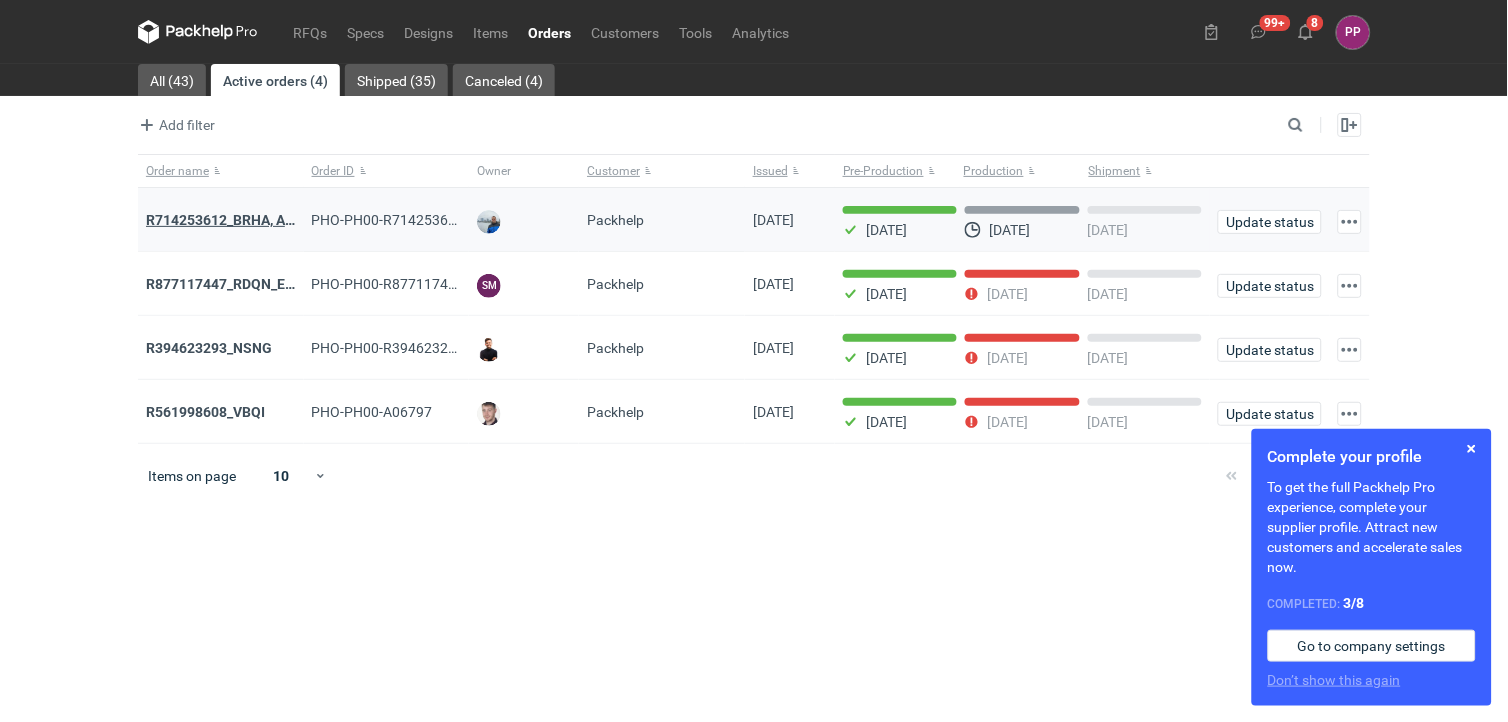 click on "R714253612_BRHA, ADEB, WBUQ, EMKD, MCSQ, OYLA, ZFGG, AVSY" at bounding box center [359, 220] 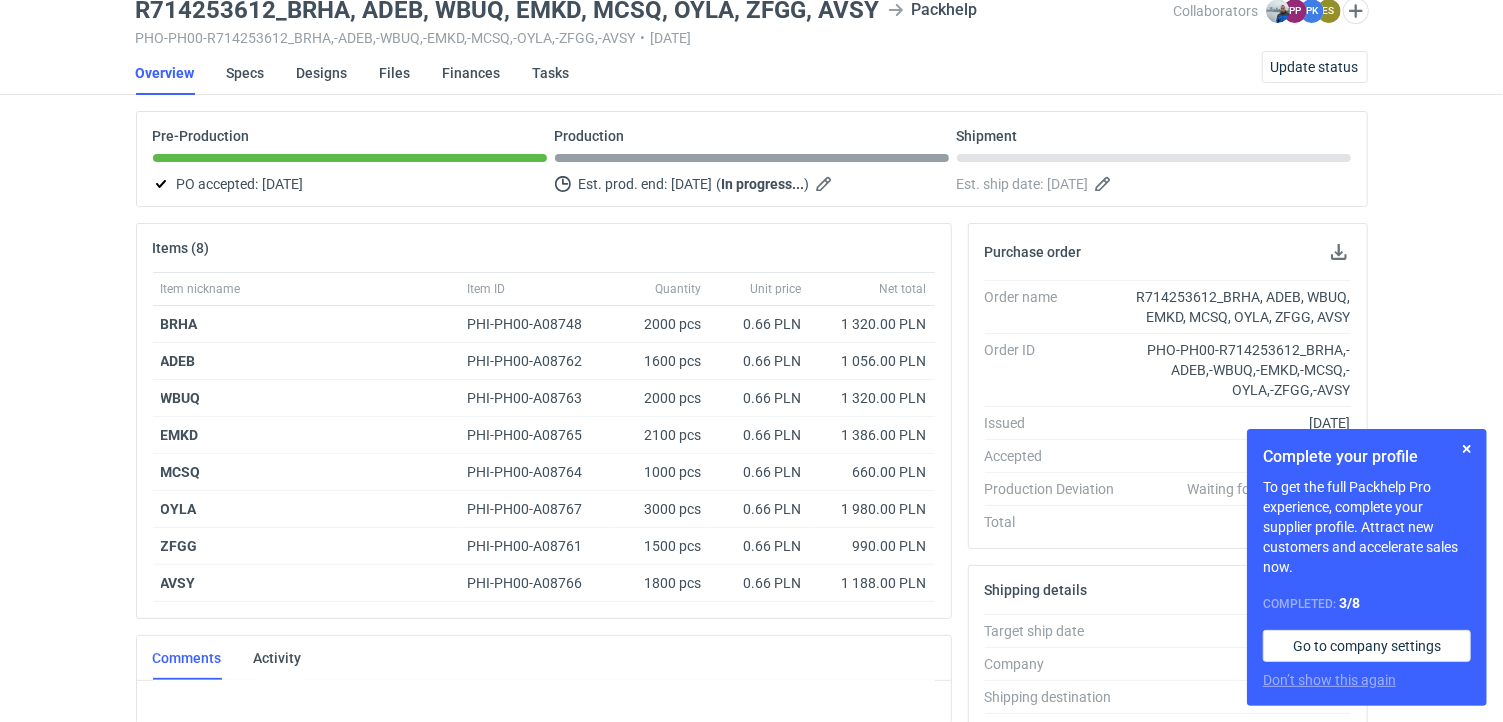 scroll, scrollTop: 202, scrollLeft: 0, axis: vertical 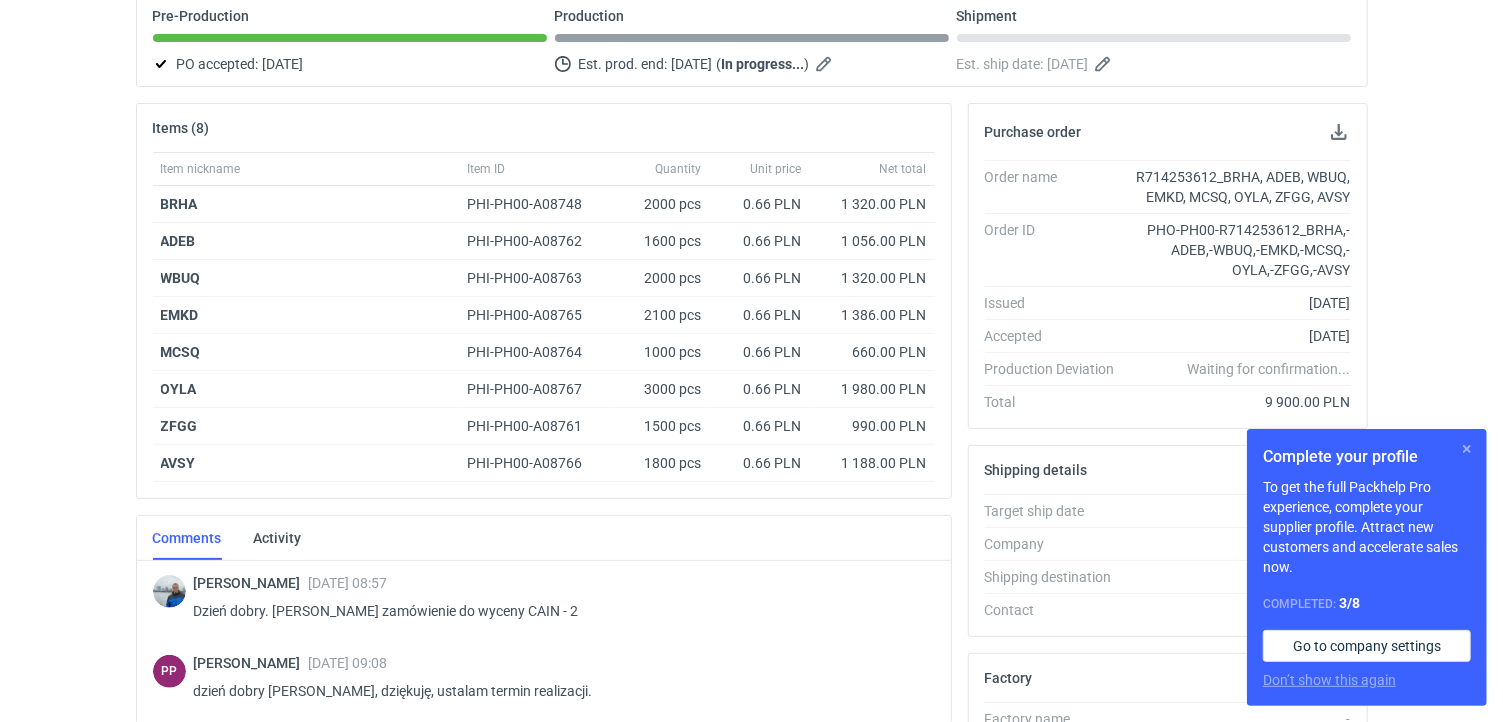 click at bounding box center (1467, 449) 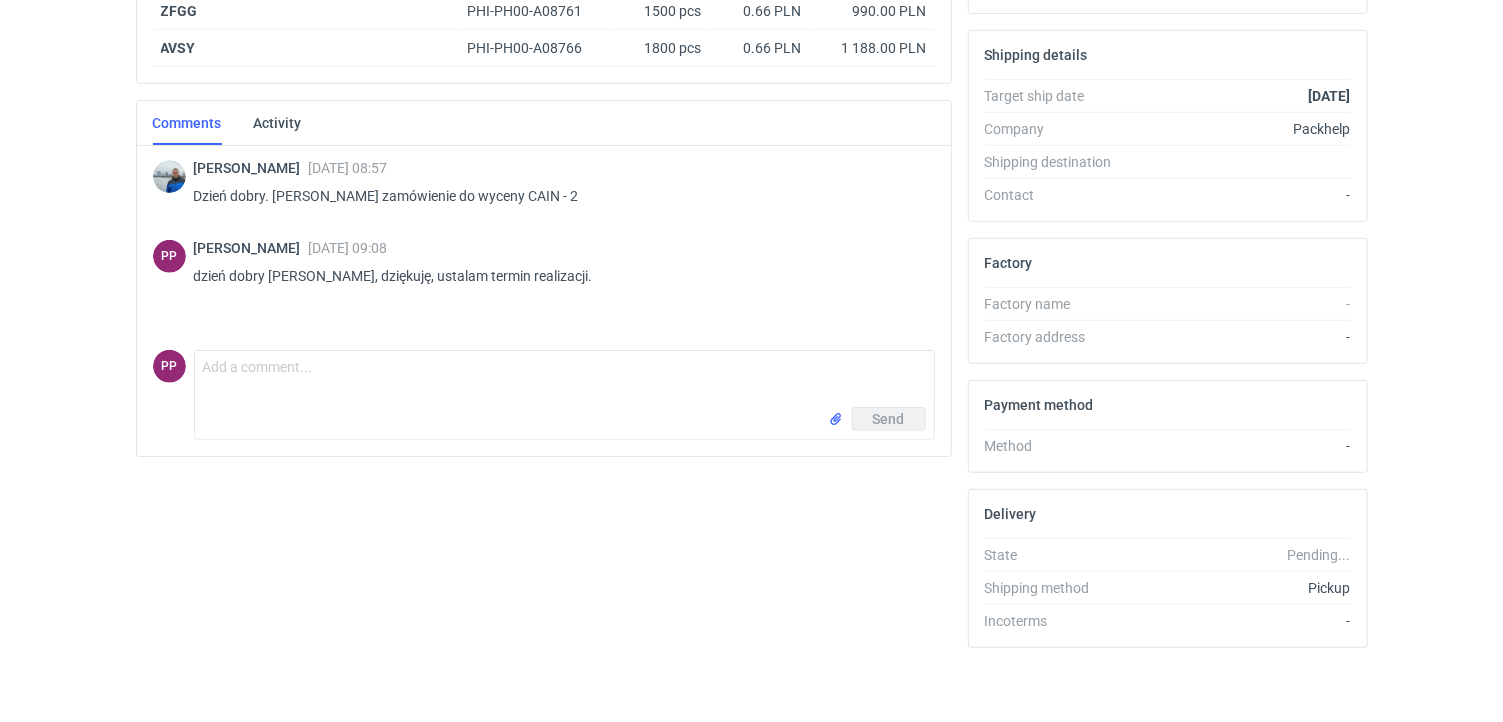 scroll, scrollTop: 624, scrollLeft: 0, axis: vertical 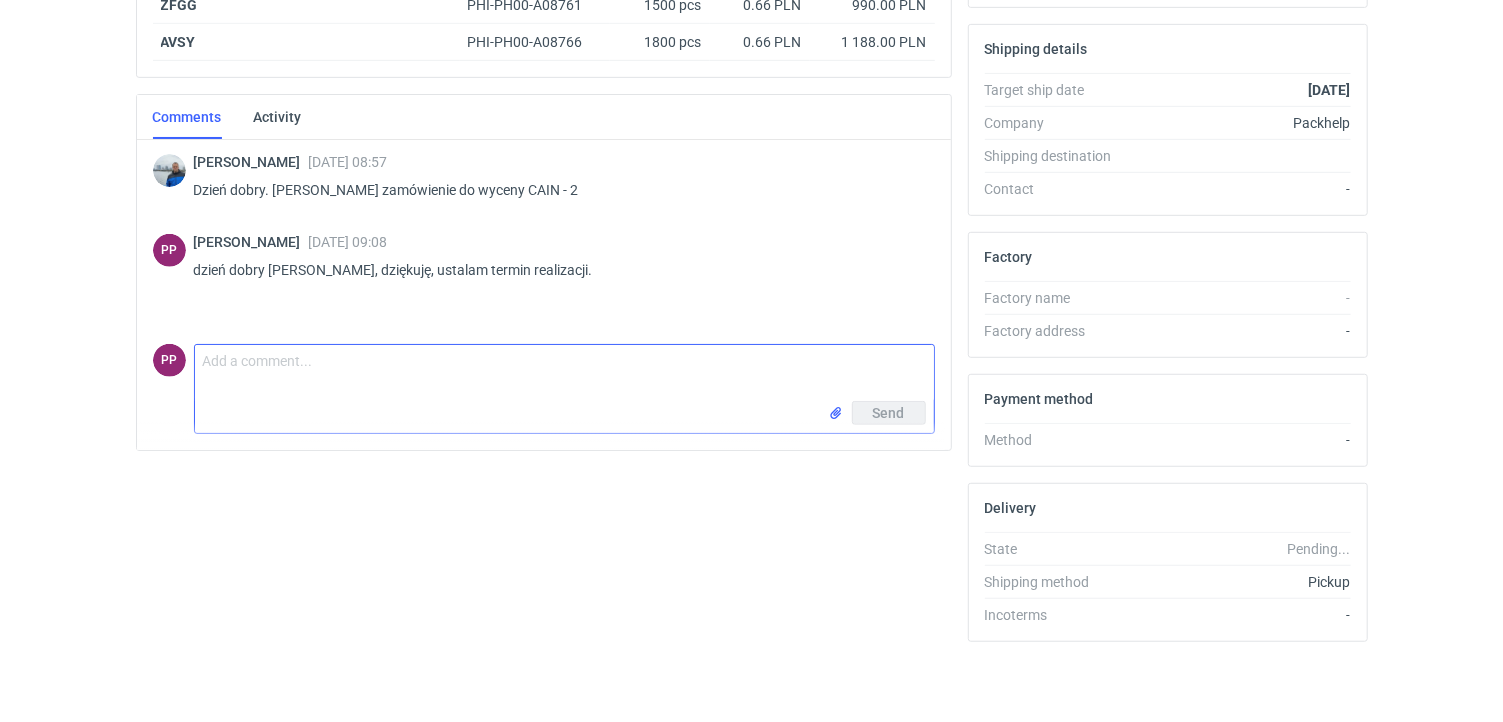 click on "Comment message" at bounding box center (564, 373) 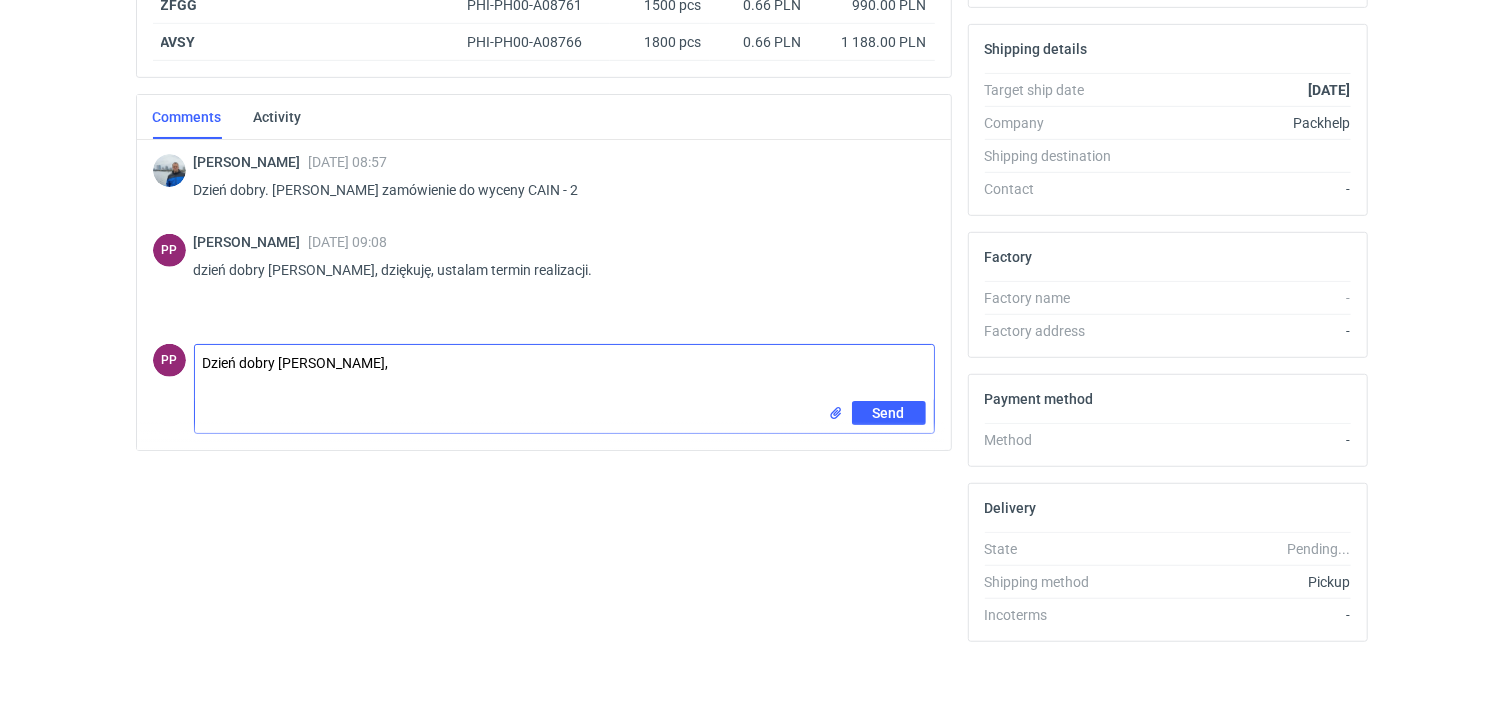 type on "Dzień dobry [PERSON_NAME]," 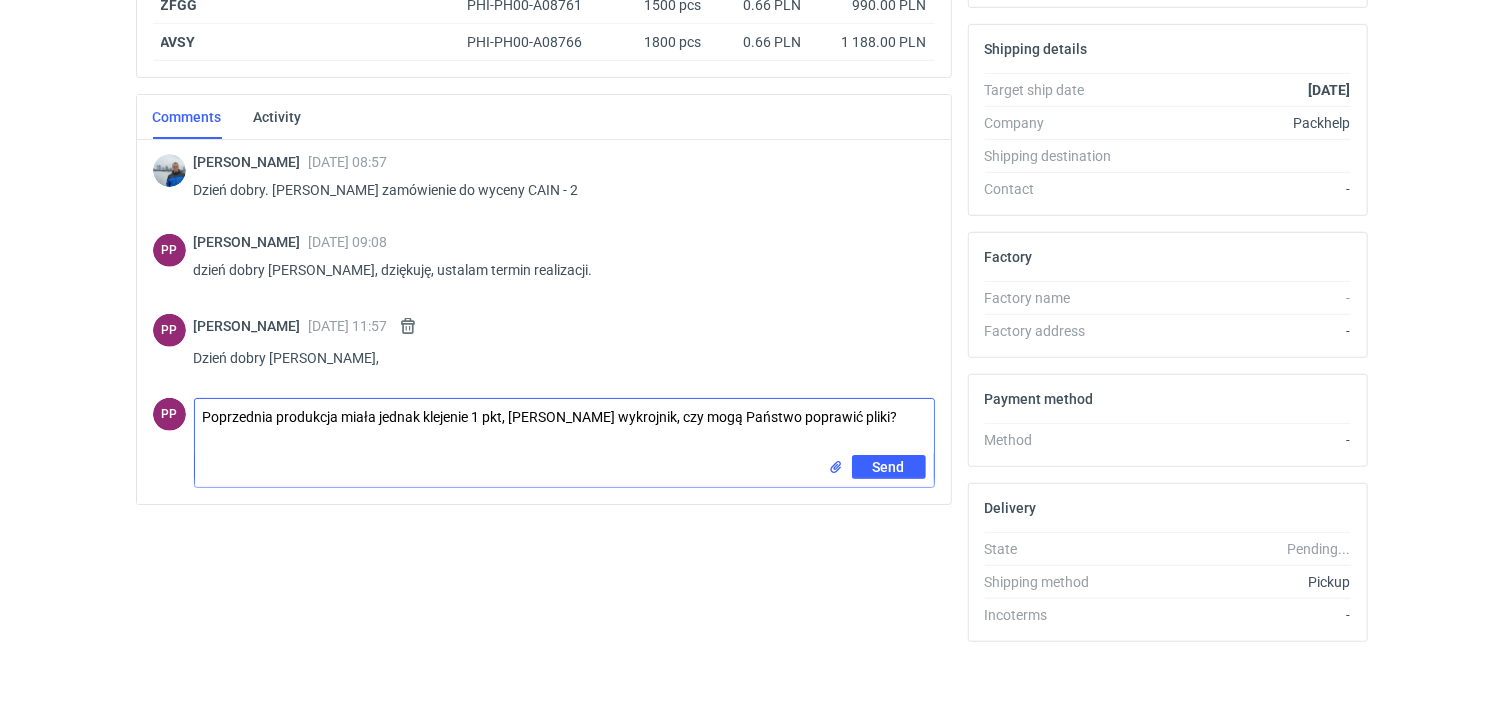 type on "Poprzednia produkcja miała jednak klejenie 1 pkt, [PERSON_NAME] wykrojnik, czy mogą Państwo poprawić pliki?" 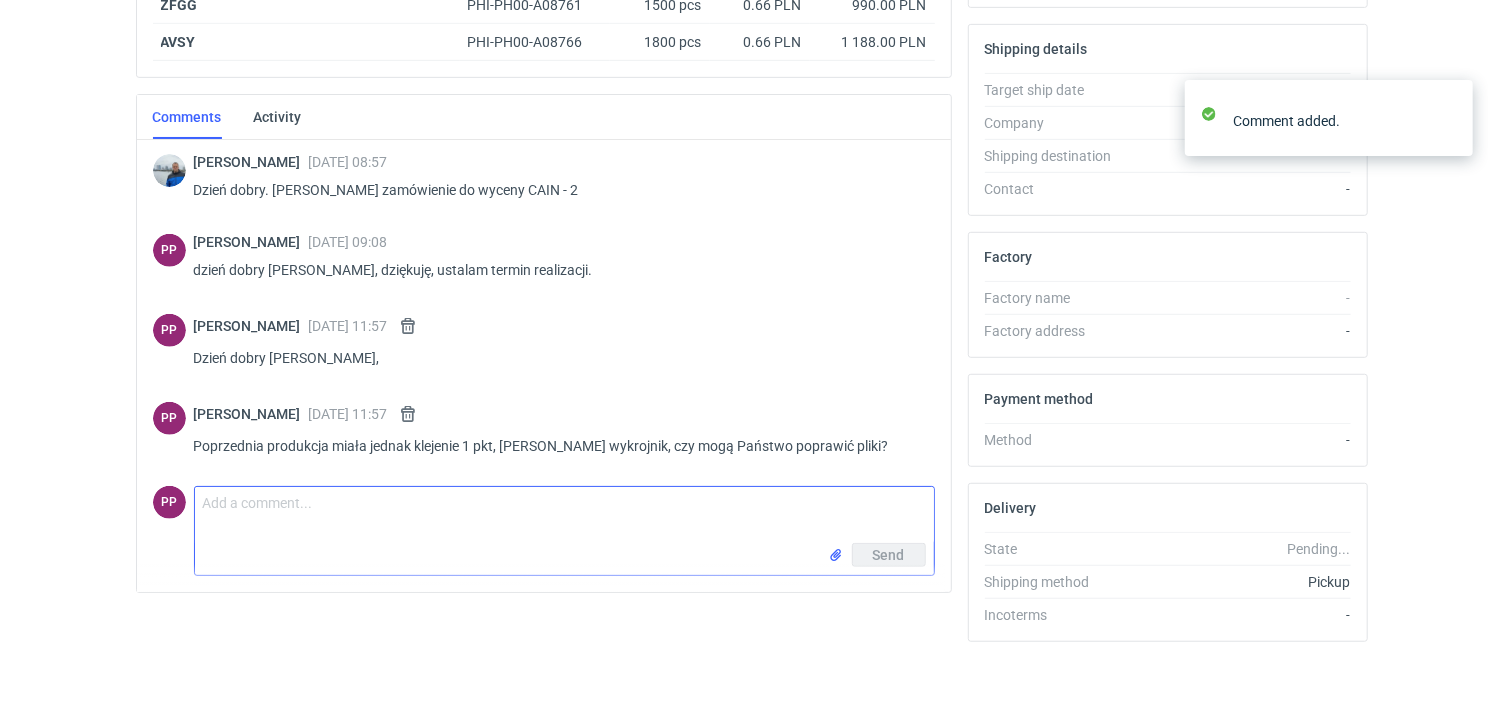 click at bounding box center [836, 555] 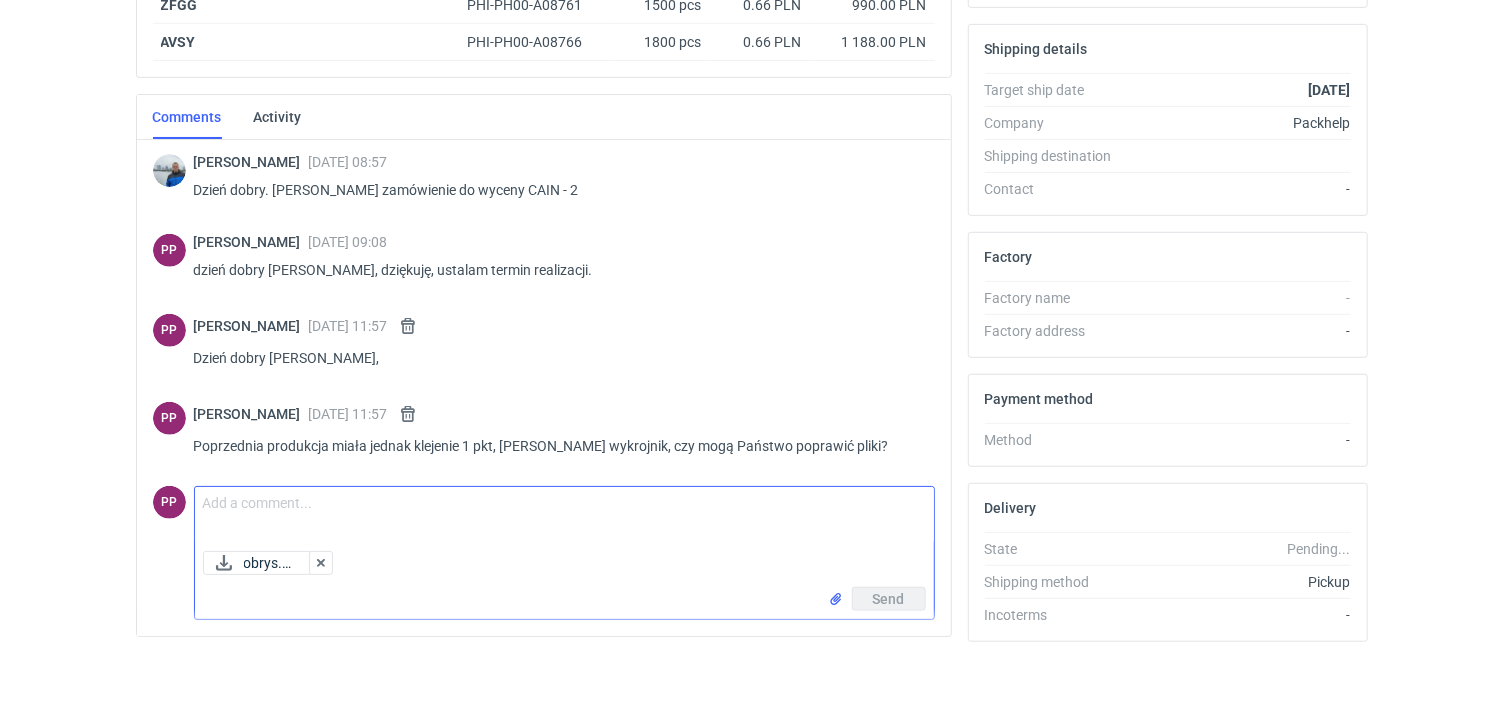 click on "Send" at bounding box center [889, 599] 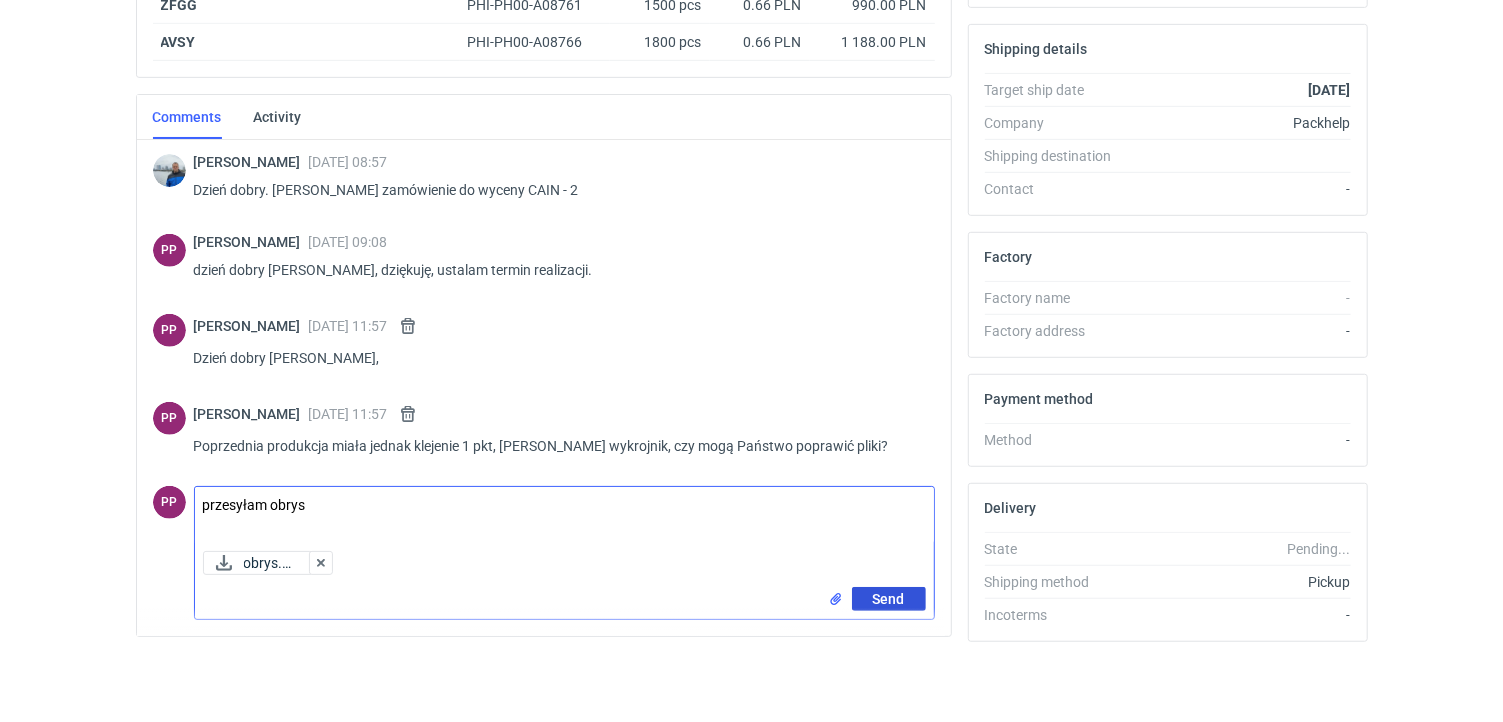type on "przesyłam obrys" 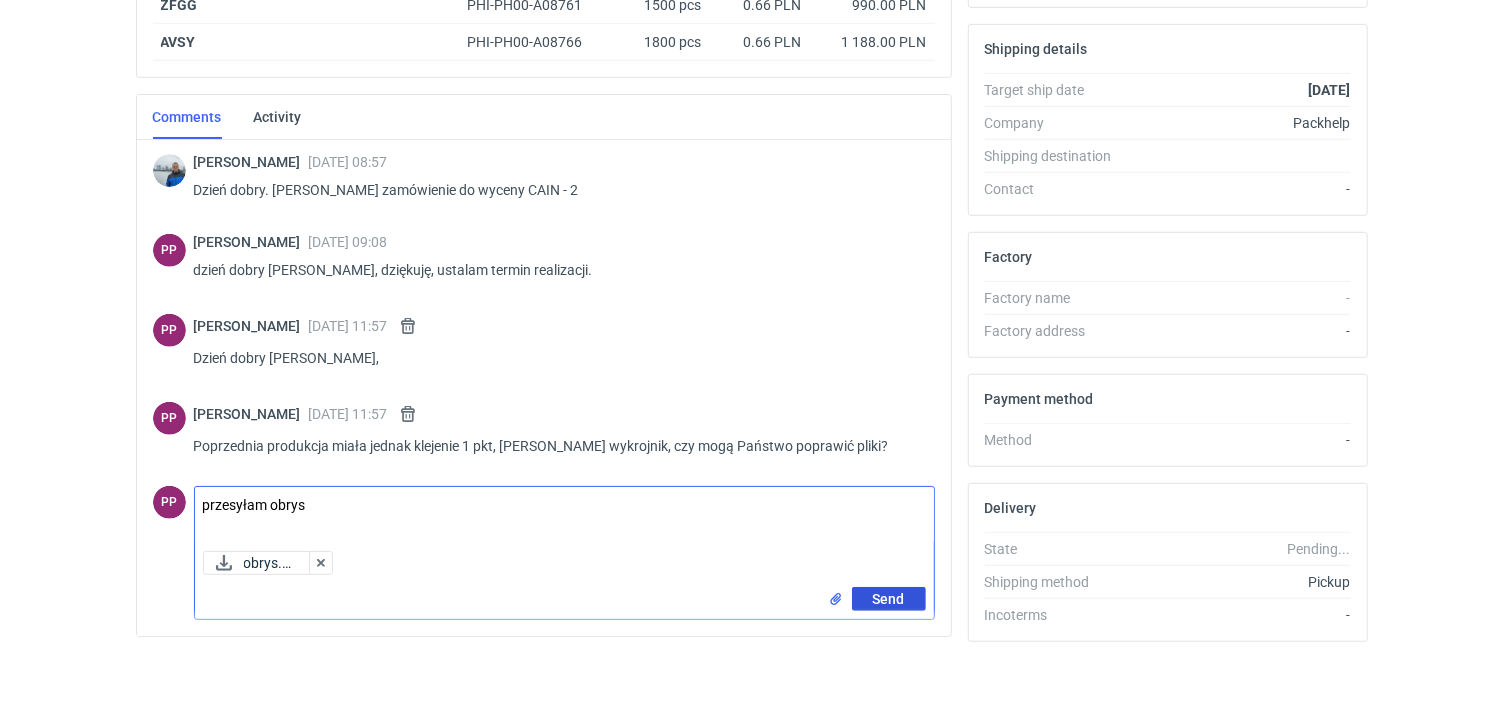 click on "Send" 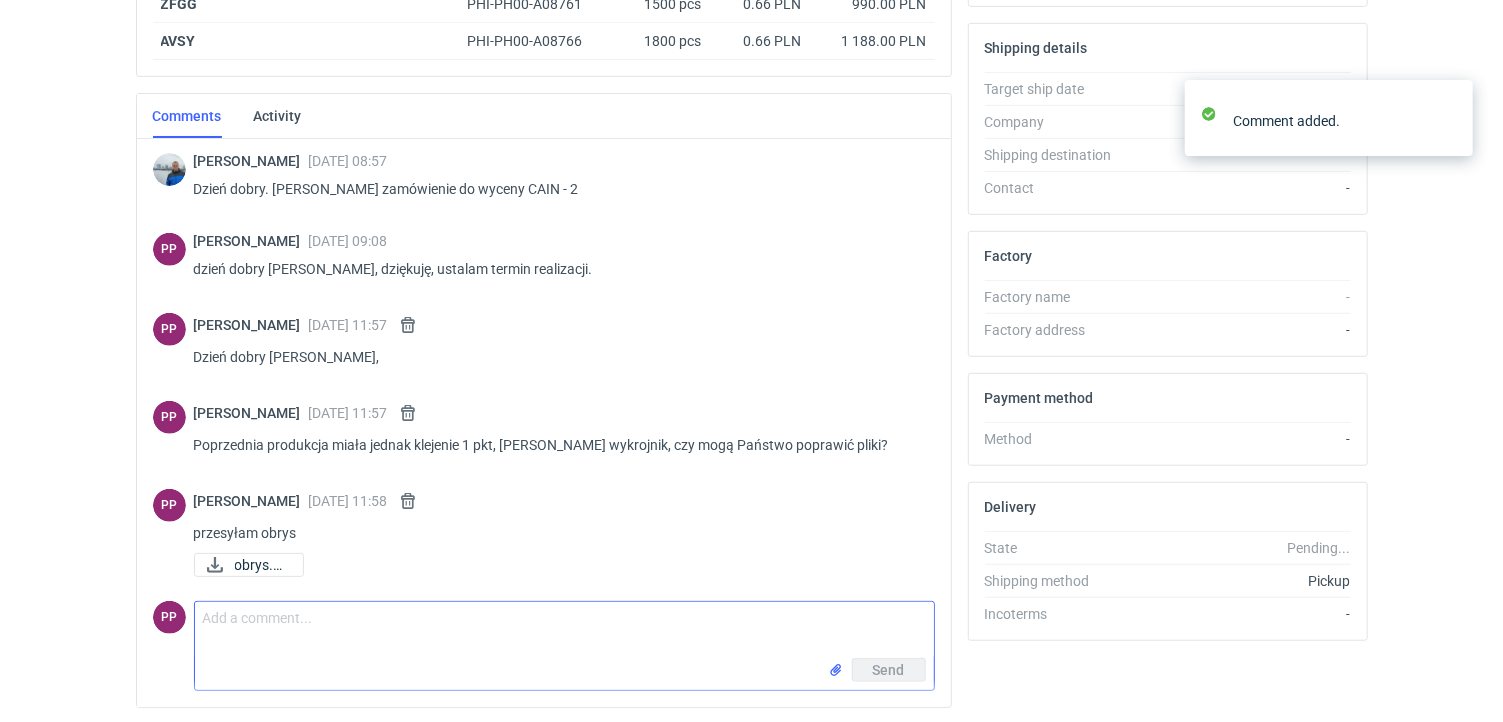 click on "Comment message" at bounding box center (564, 630) 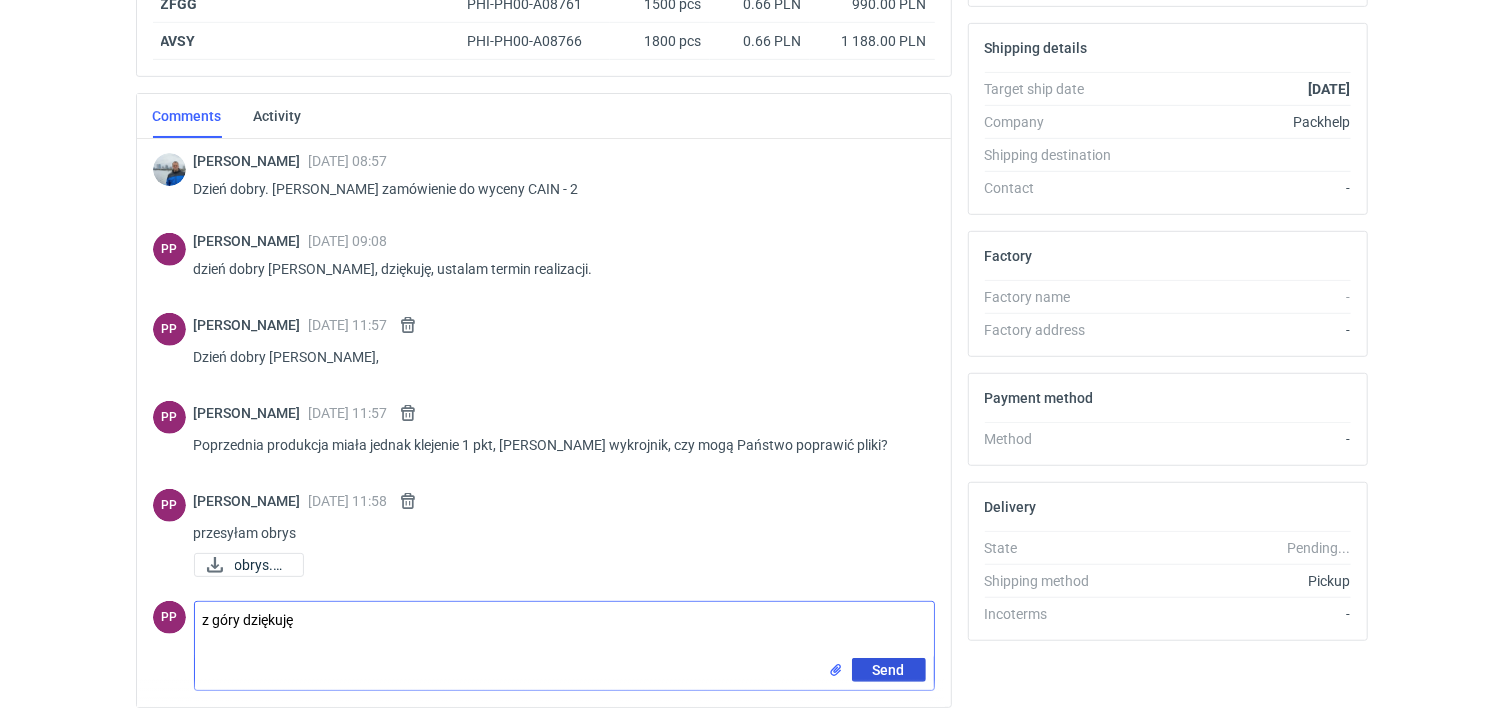 type on "z góry dziękuję" 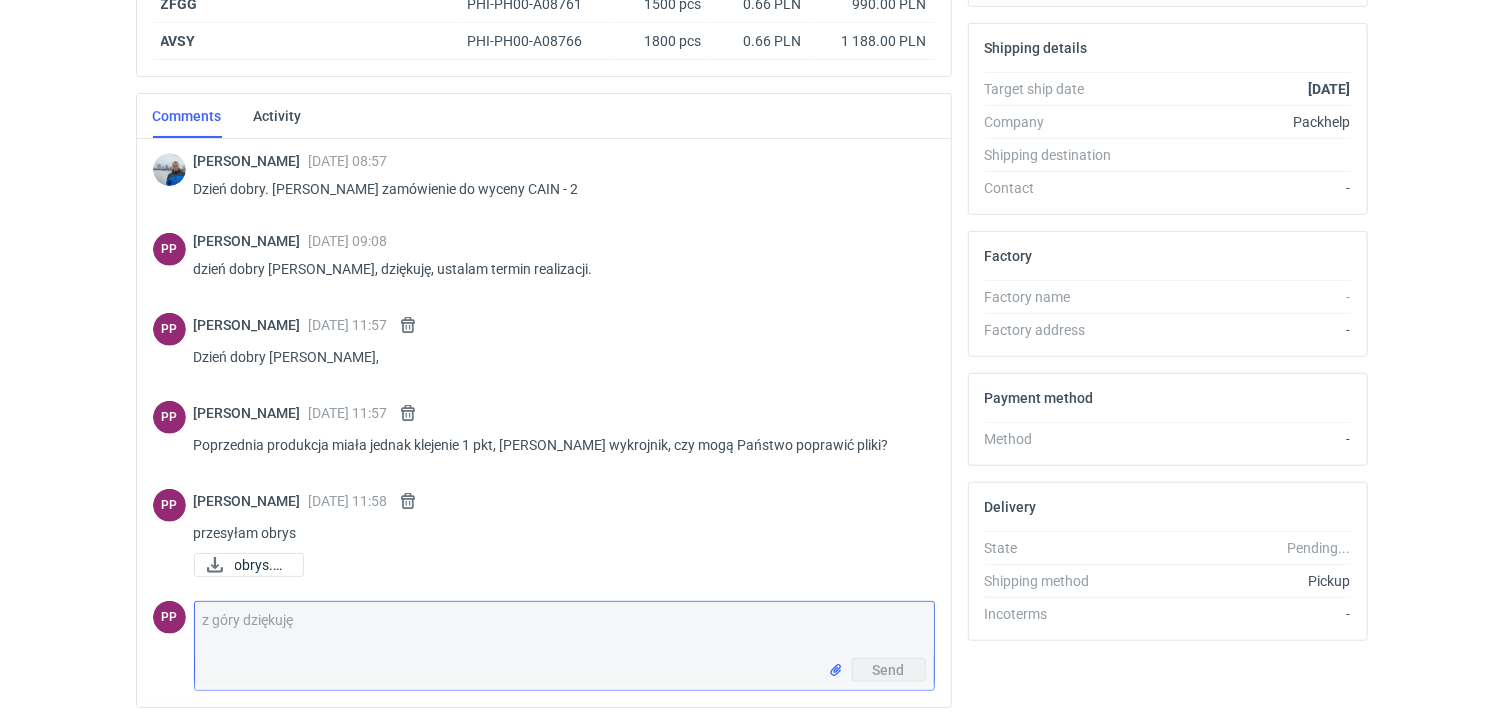 type 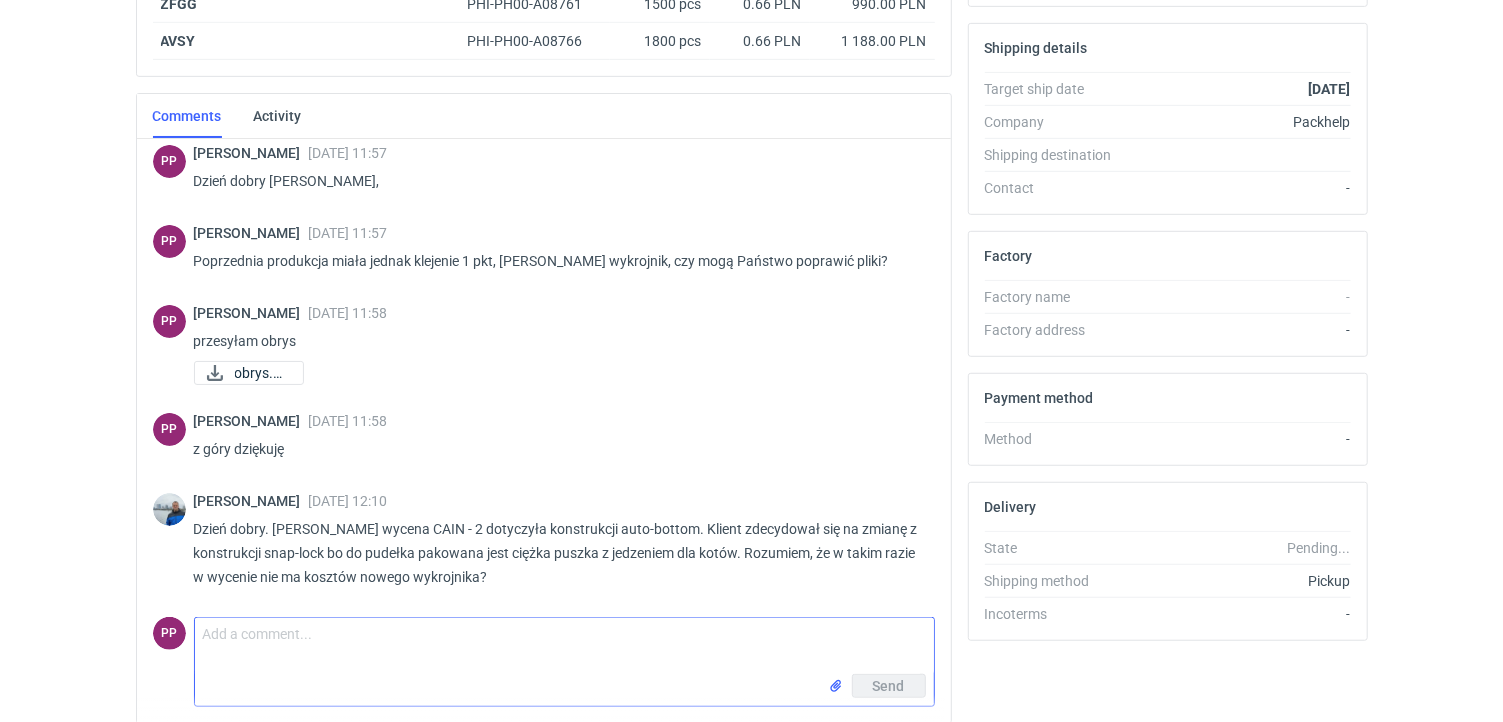 scroll, scrollTop: 166, scrollLeft: 0, axis: vertical 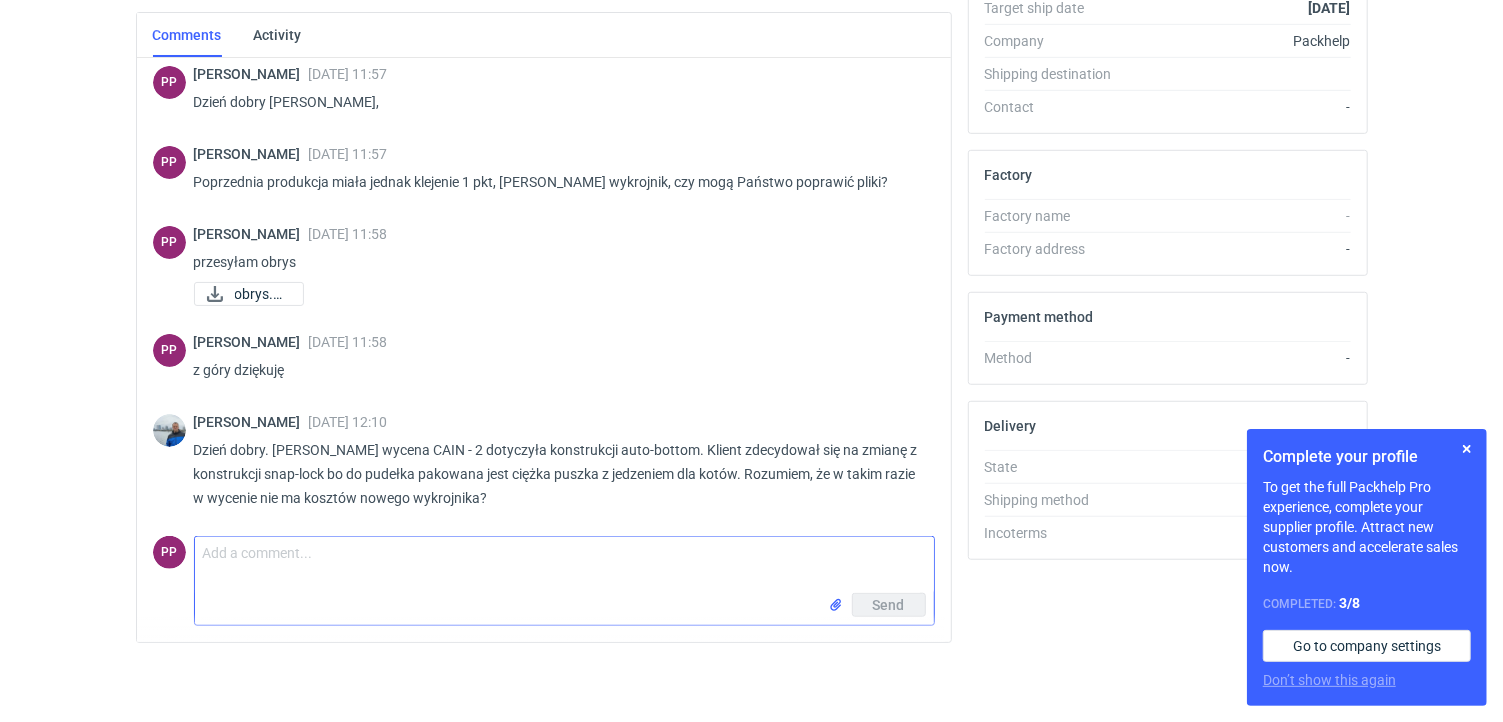 click on "Comment message" at bounding box center [564, 565] 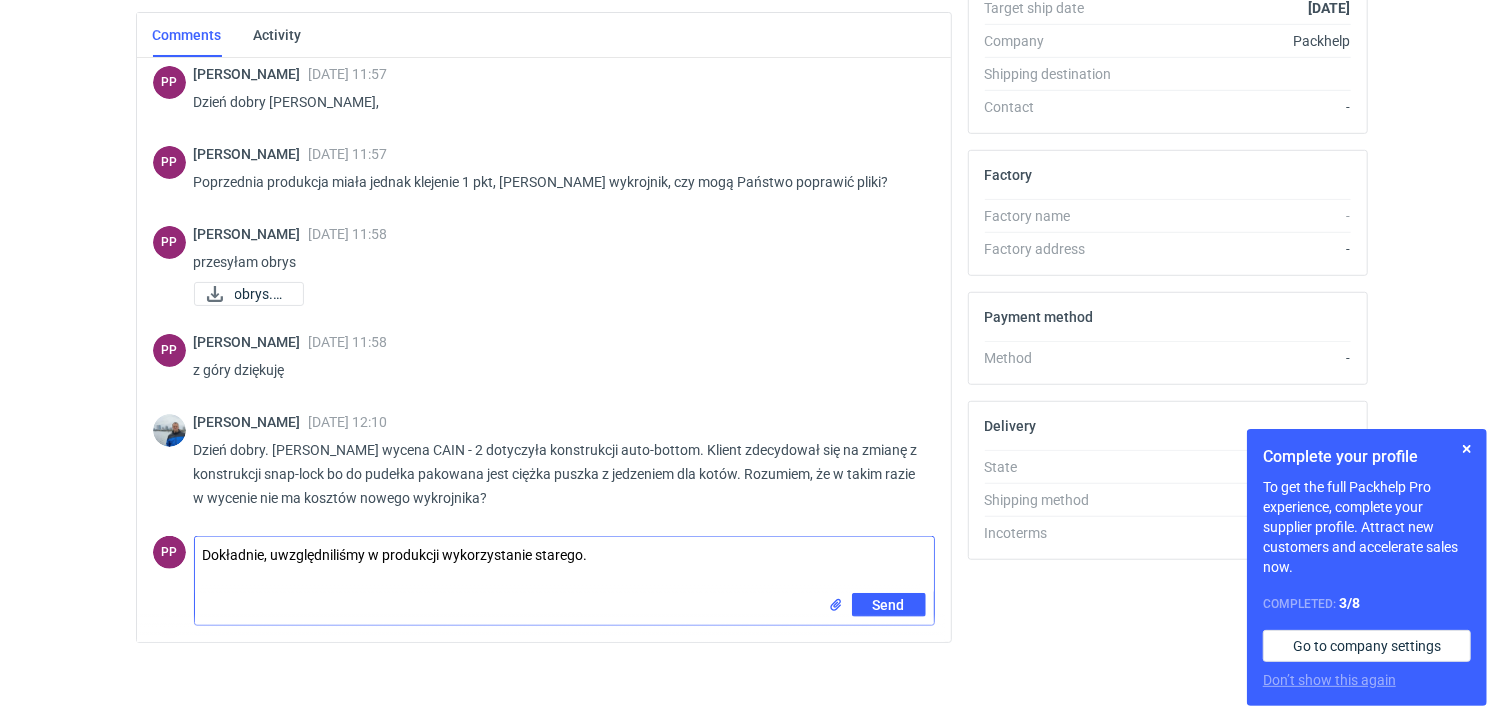 type on "Dokładnie, uwzględniliśmy w produkcji wykorzystanie starego." 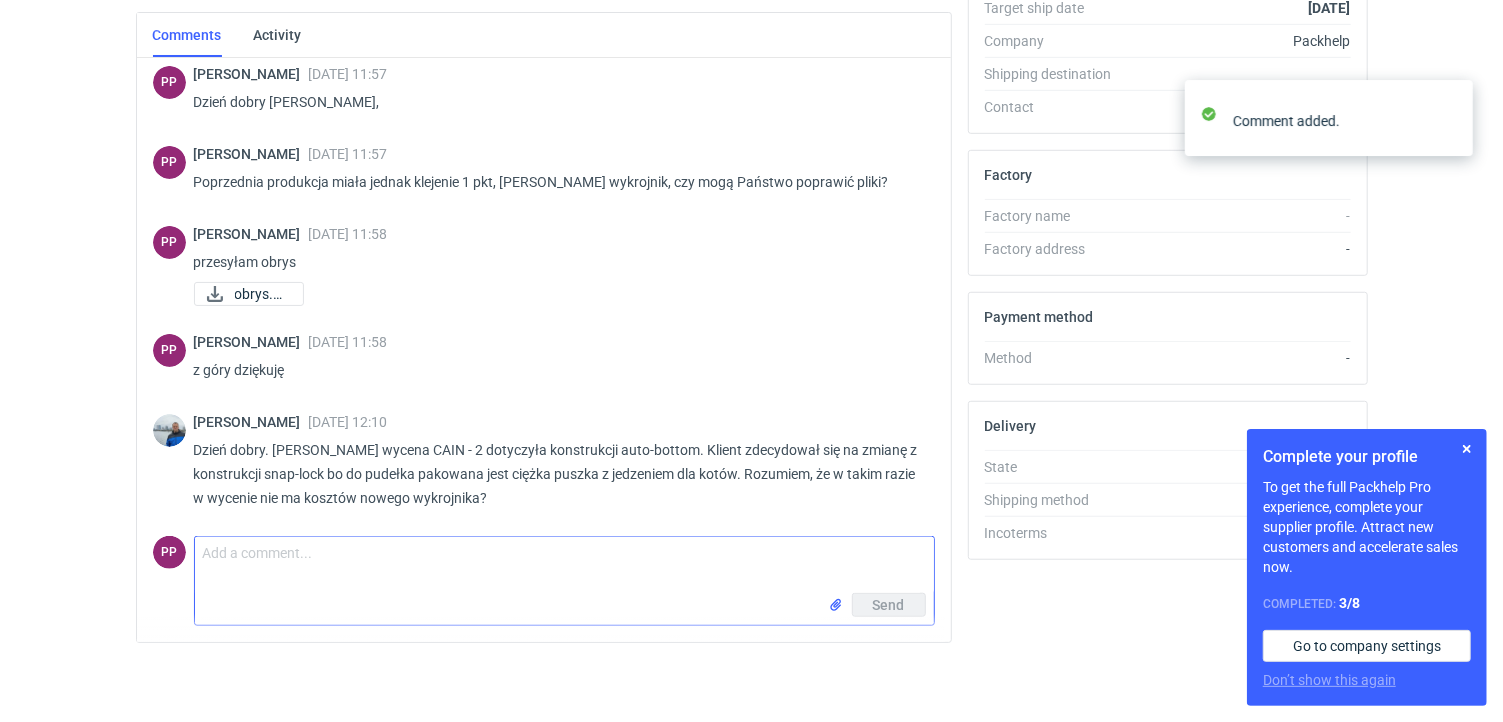 scroll, scrollTop: 254, scrollLeft: 0, axis: vertical 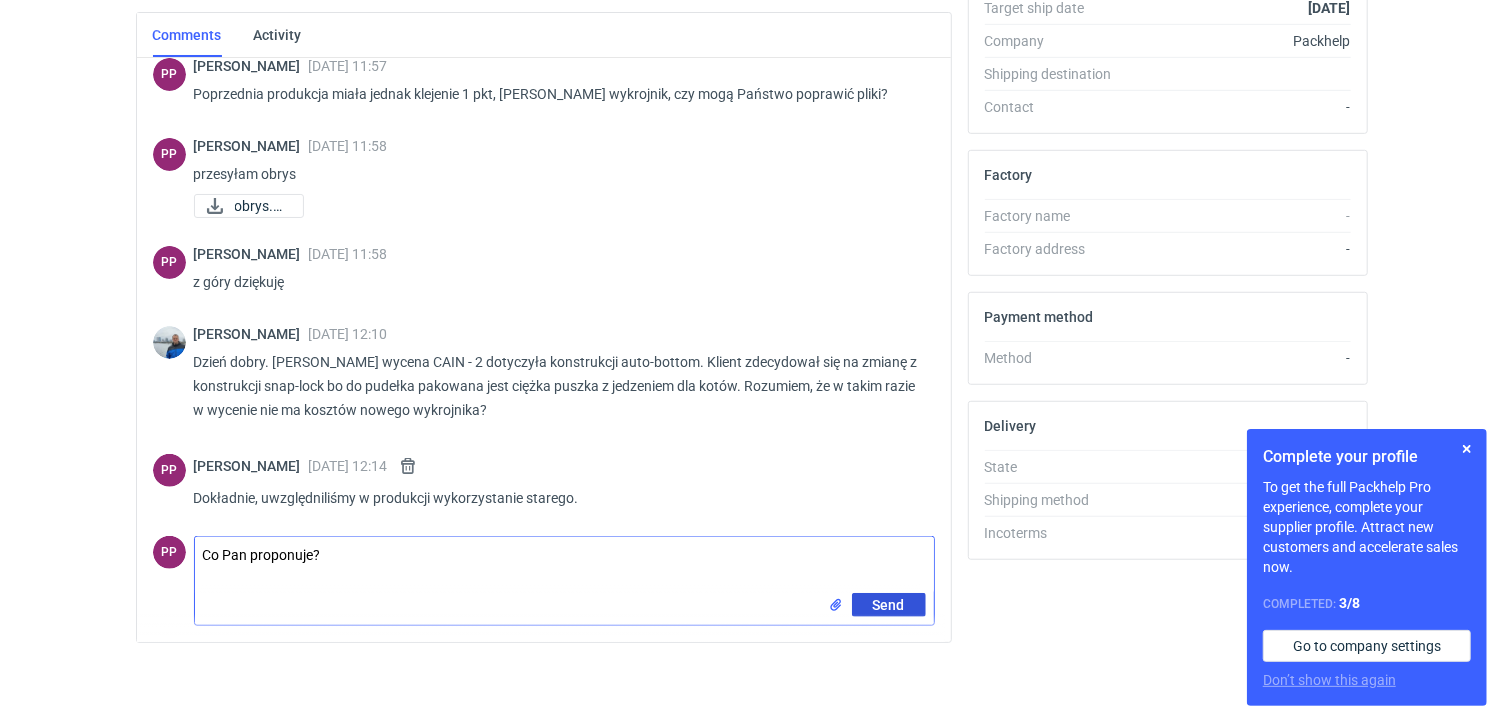 type on "Co Pan proponuje?" 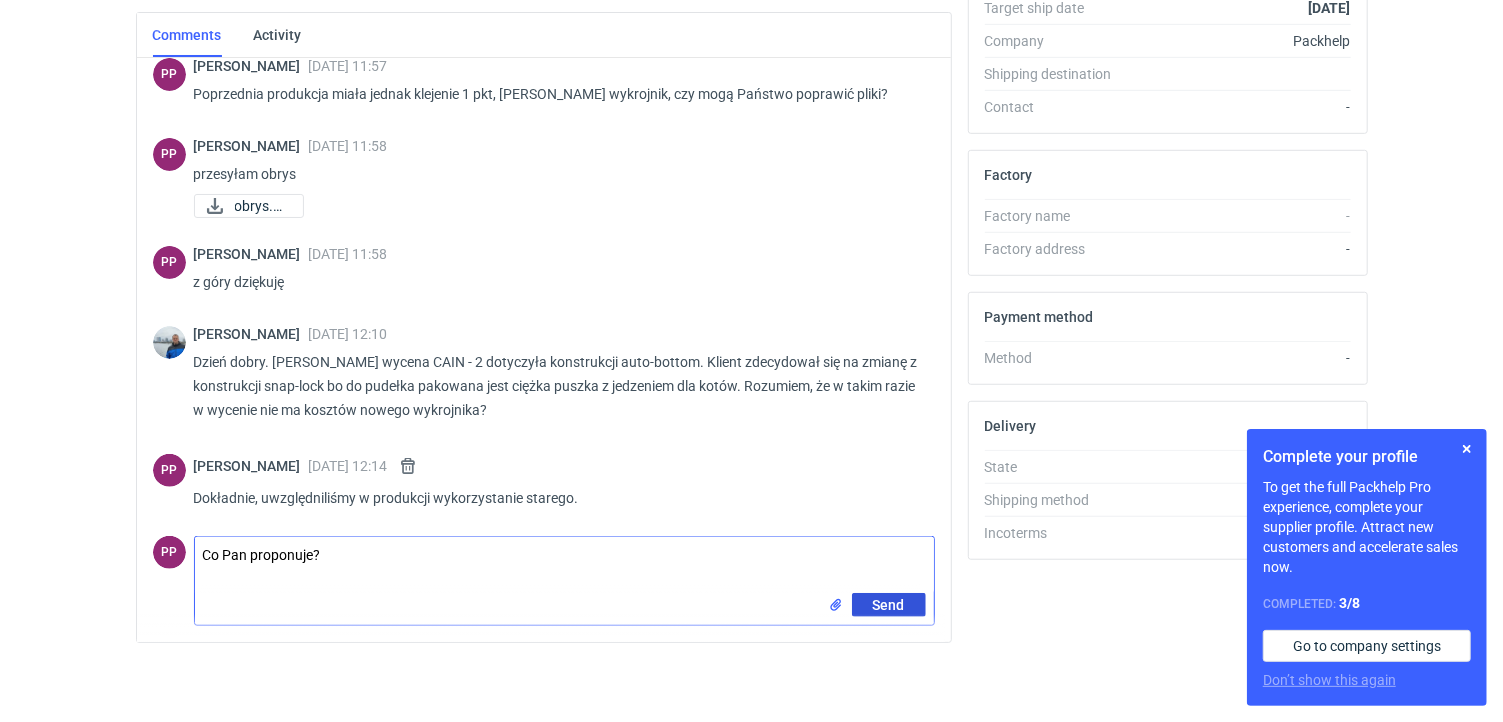 click on "Send" 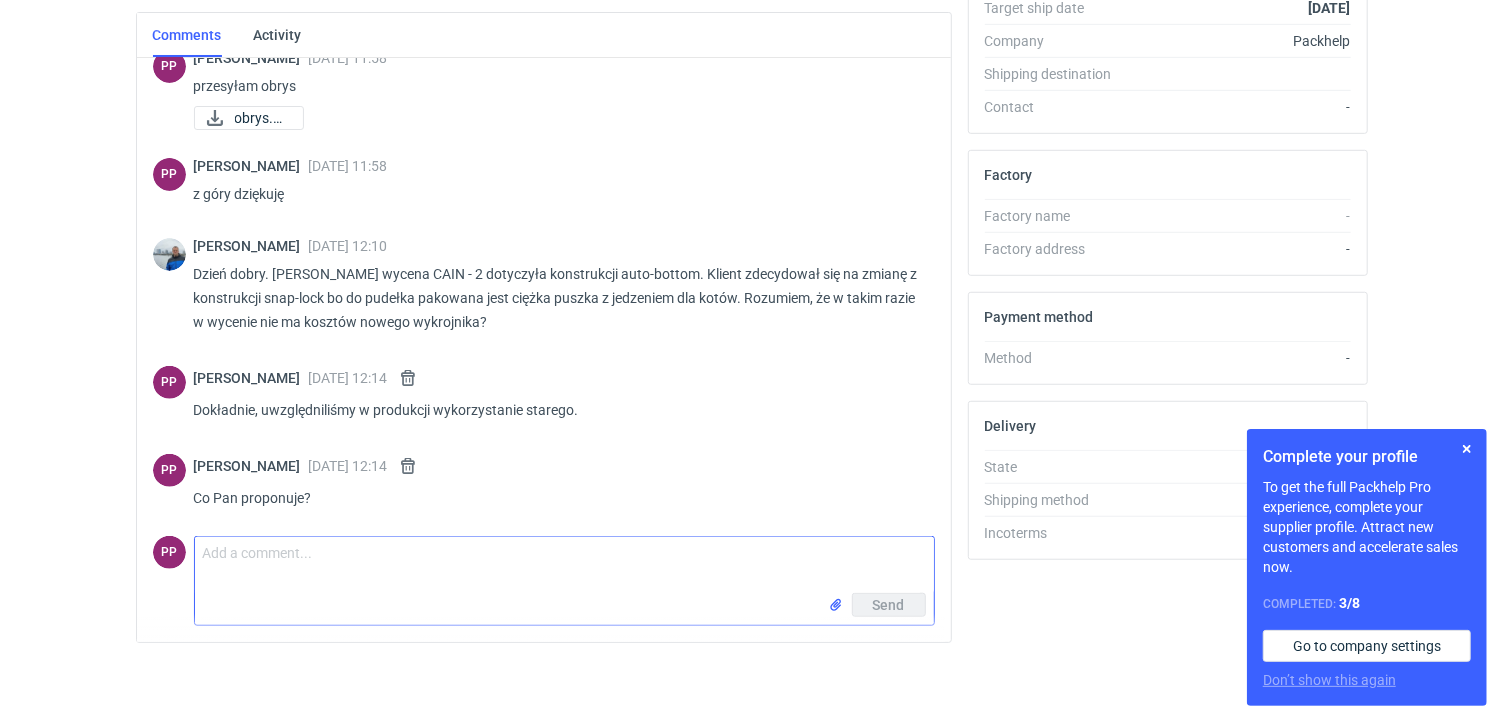 scroll, scrollTop: 326, scrollLeft: 0, axis: vertical 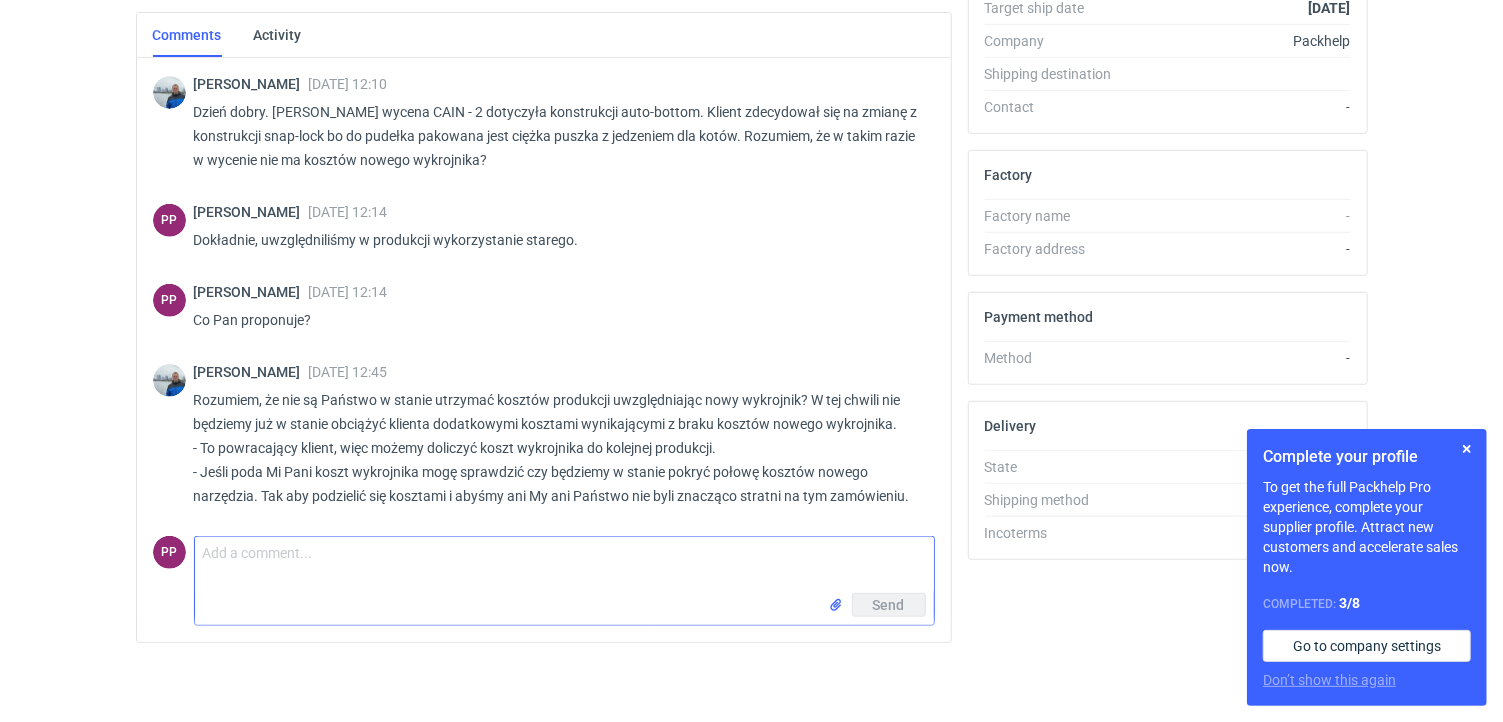 click on "Comment message" at bounding box center (564, 565) 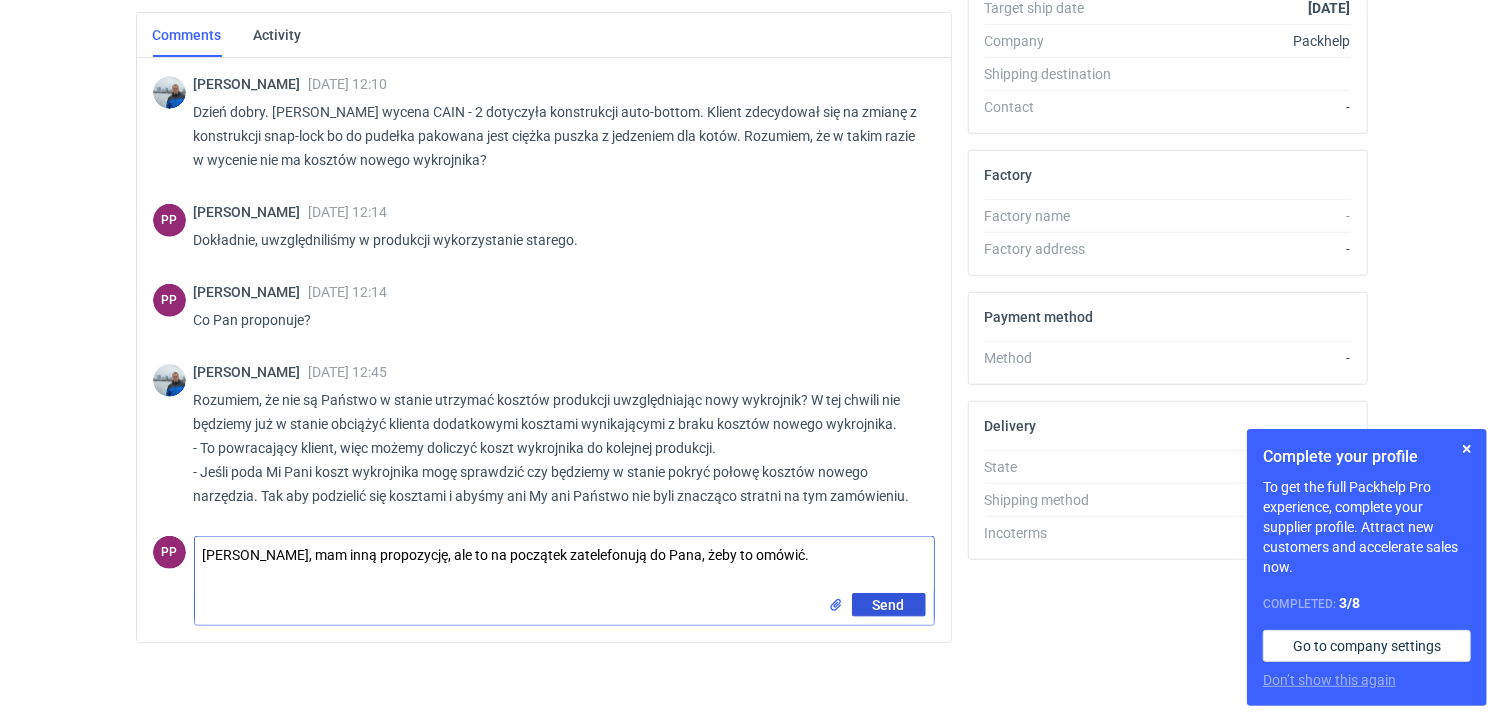 type on "[PERSON_NAME], mam inną propozycję, ale to na początek zatelefonują do Pana, żeby to omówić." 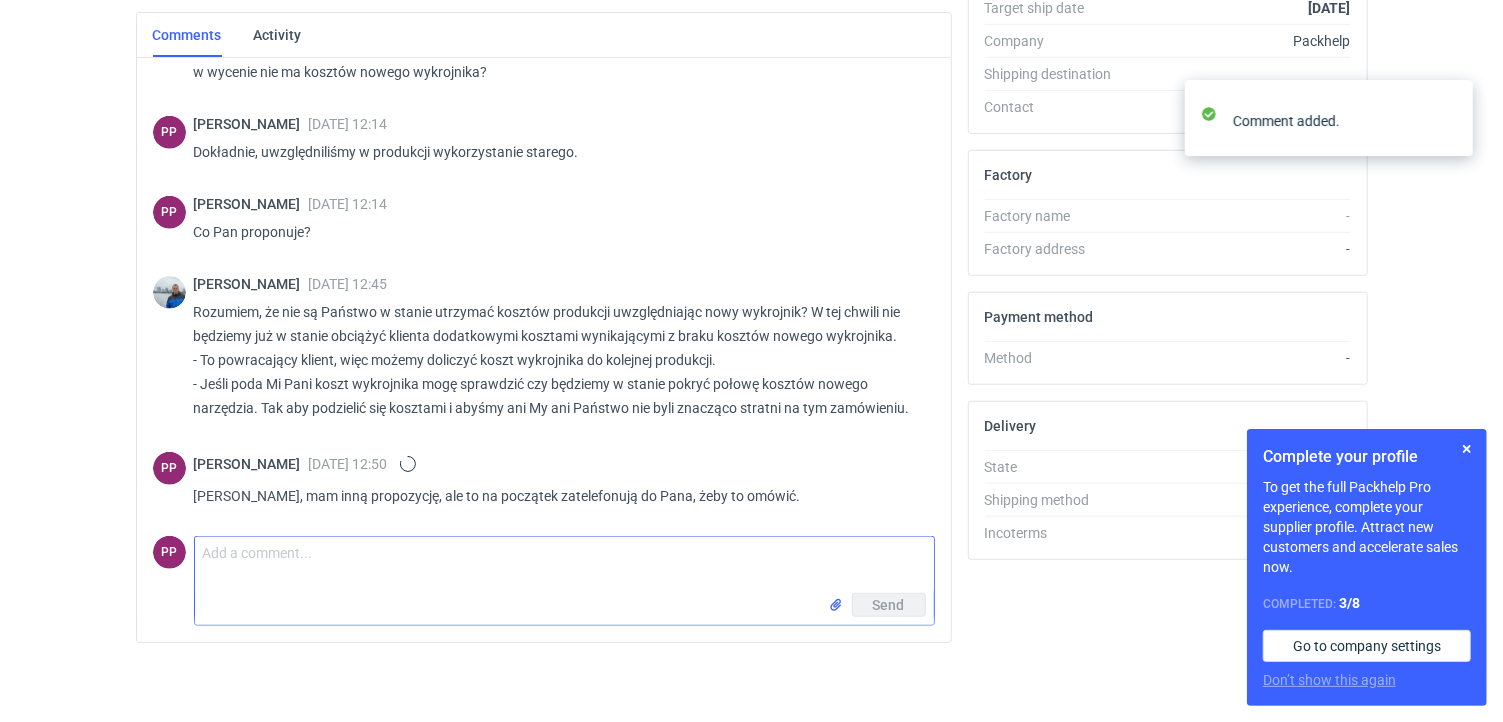 scroll, scrollTop: 614, scrollLeft: 0, axis: vertical 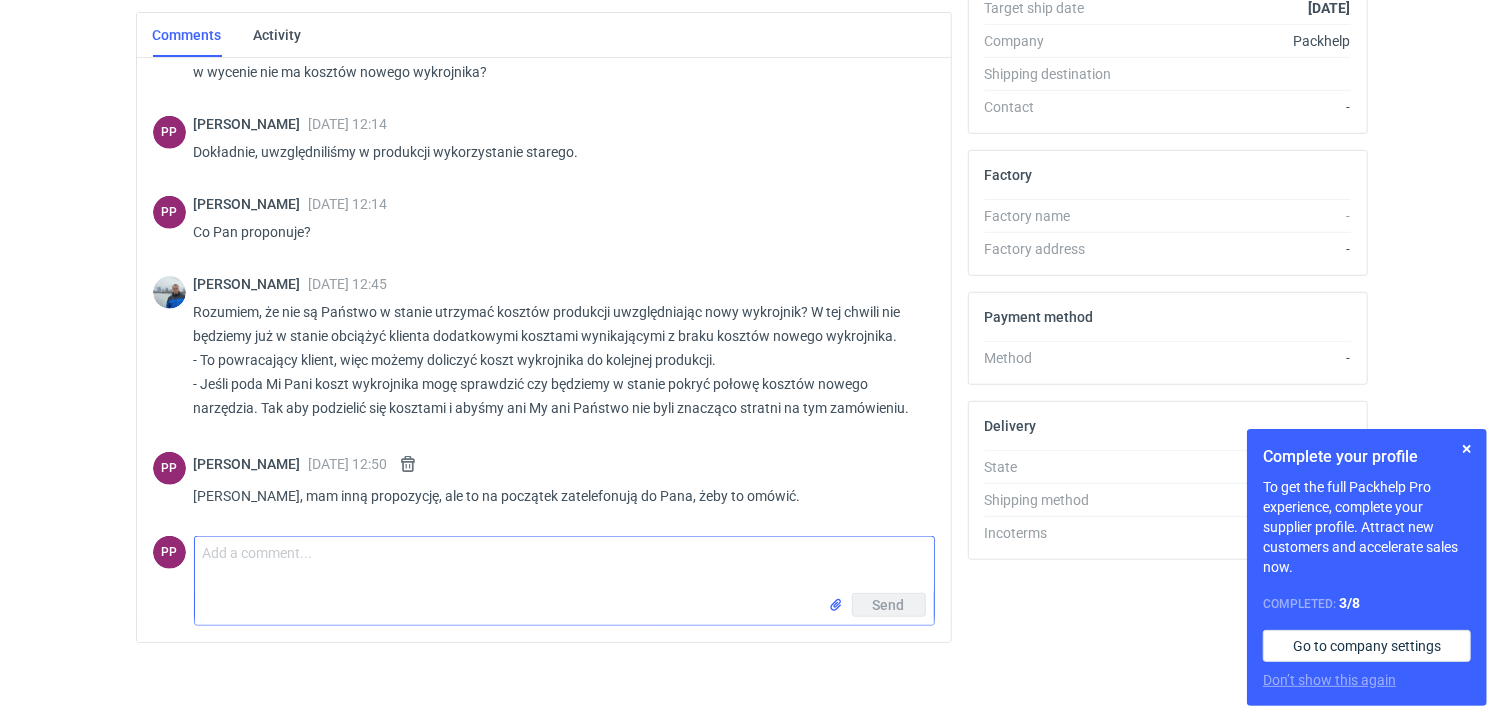 click on "Comment message" at bounding box center [564, 565] 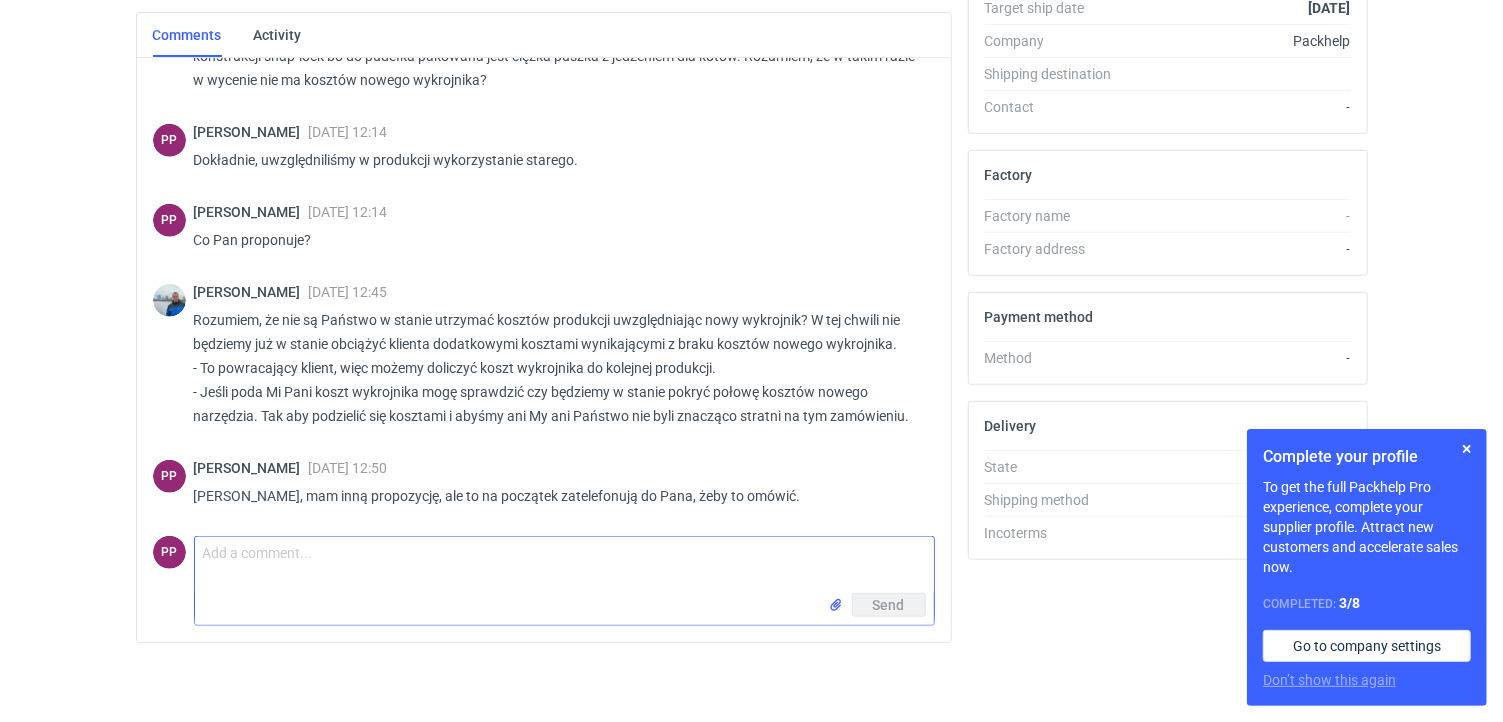 scroll, scrollTop: 606, scrollLeft: 0, axis: vertical 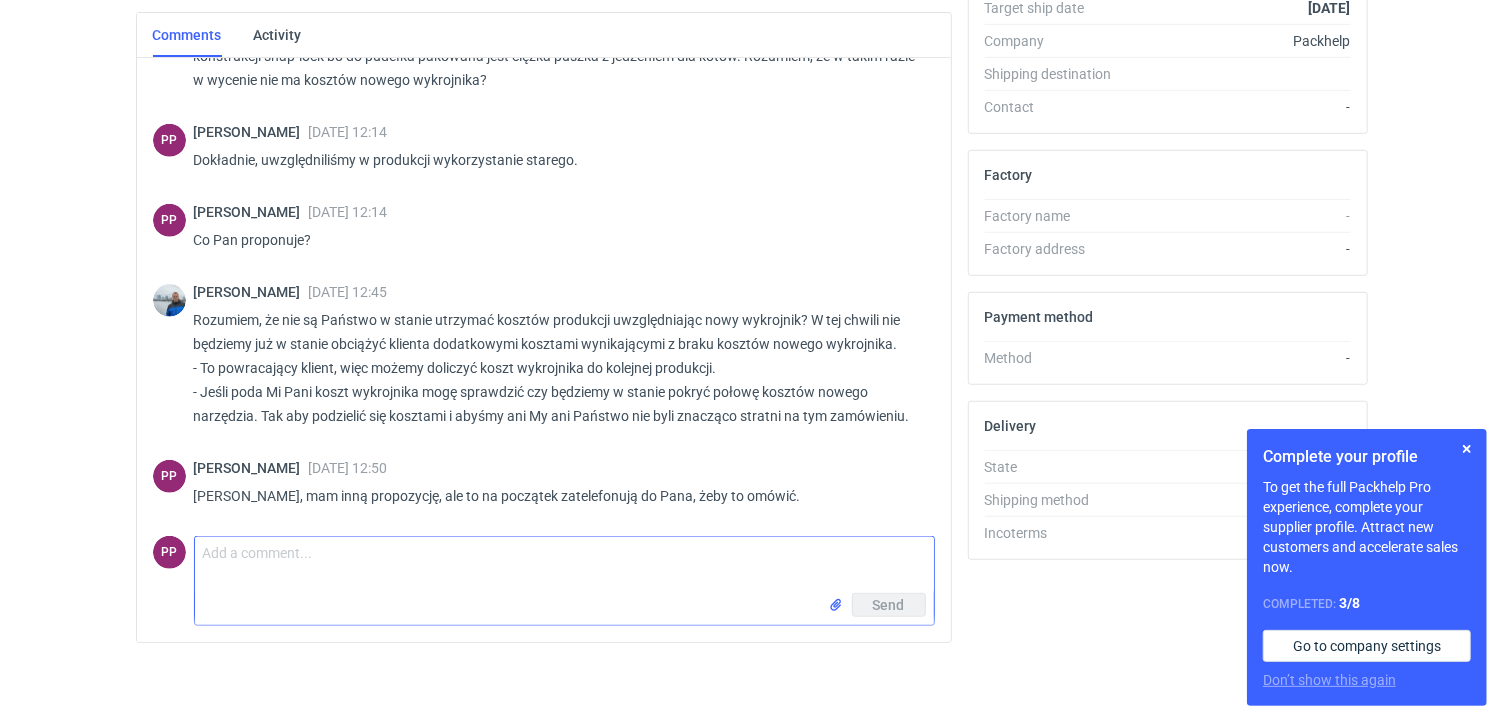 click on "Comment message" at bounding box center (564, 565) 